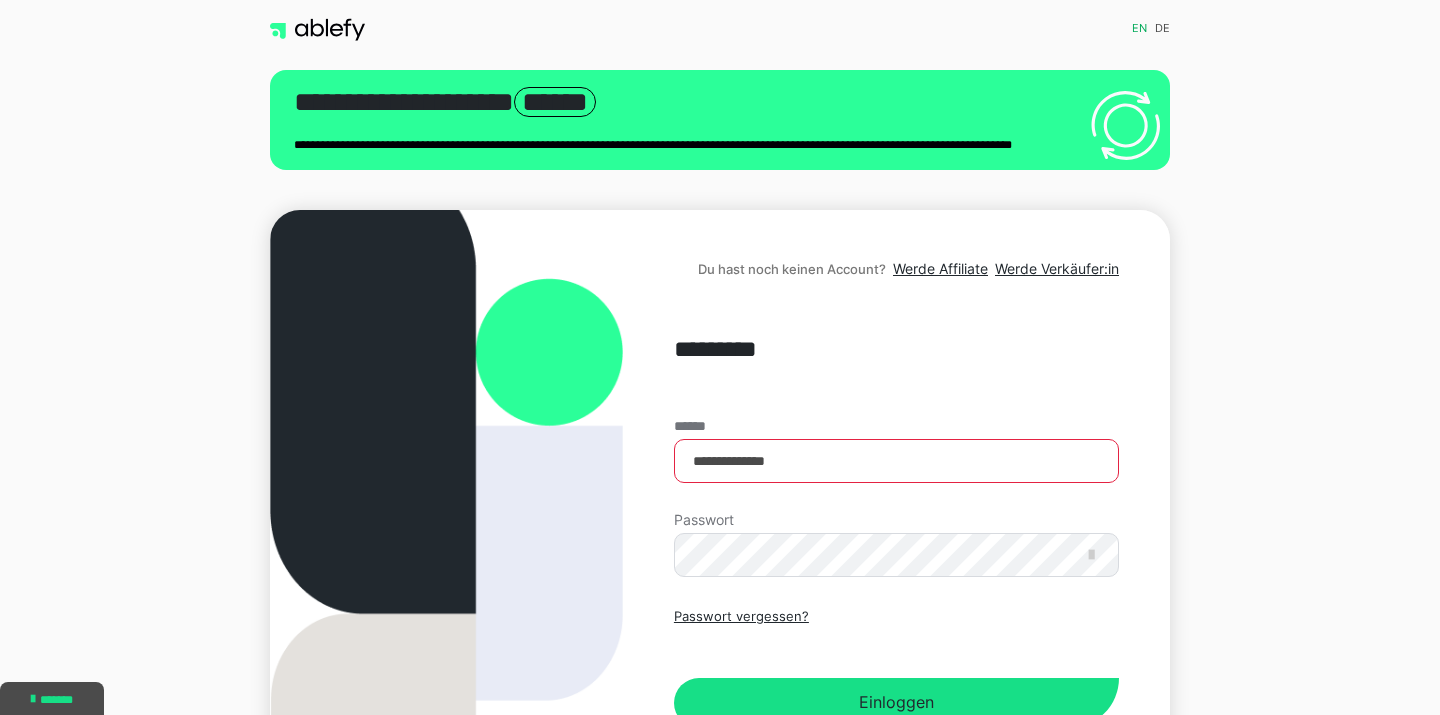 scroll, scrollTop: 0, scrollLeft: 0, axis: both 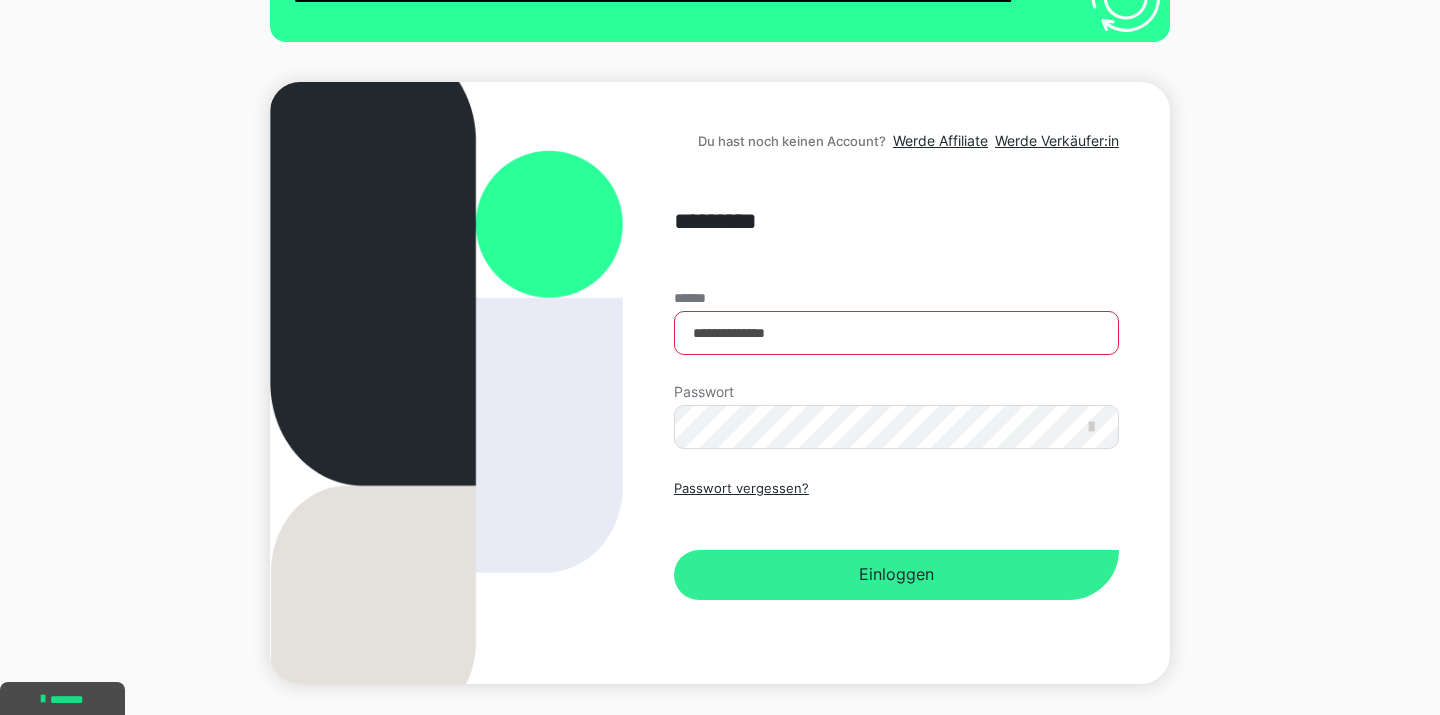 click on "Einloggen" at bounding box center [896, 575] 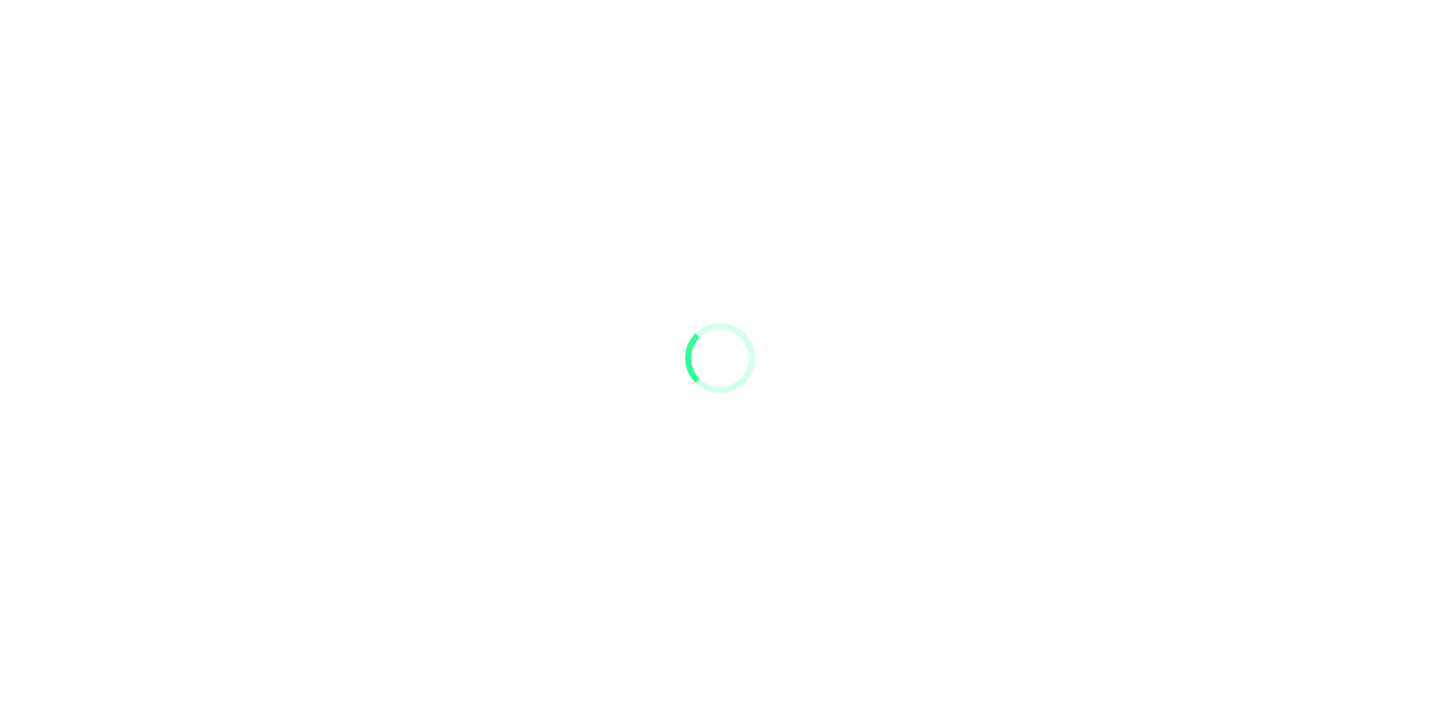 scroll, scrollTop: 0, scrollLeft: 0, axis: both 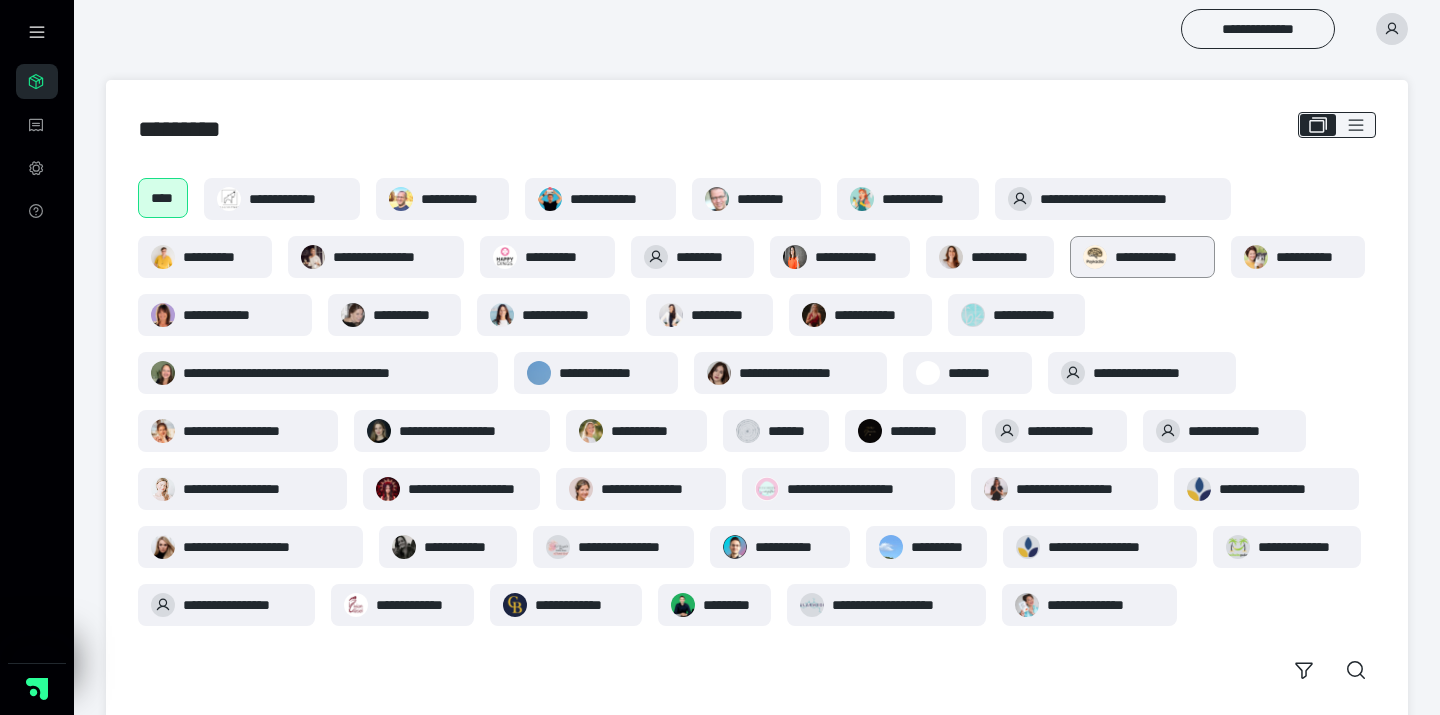 click on "**********" at bounding box center (1158, 257) 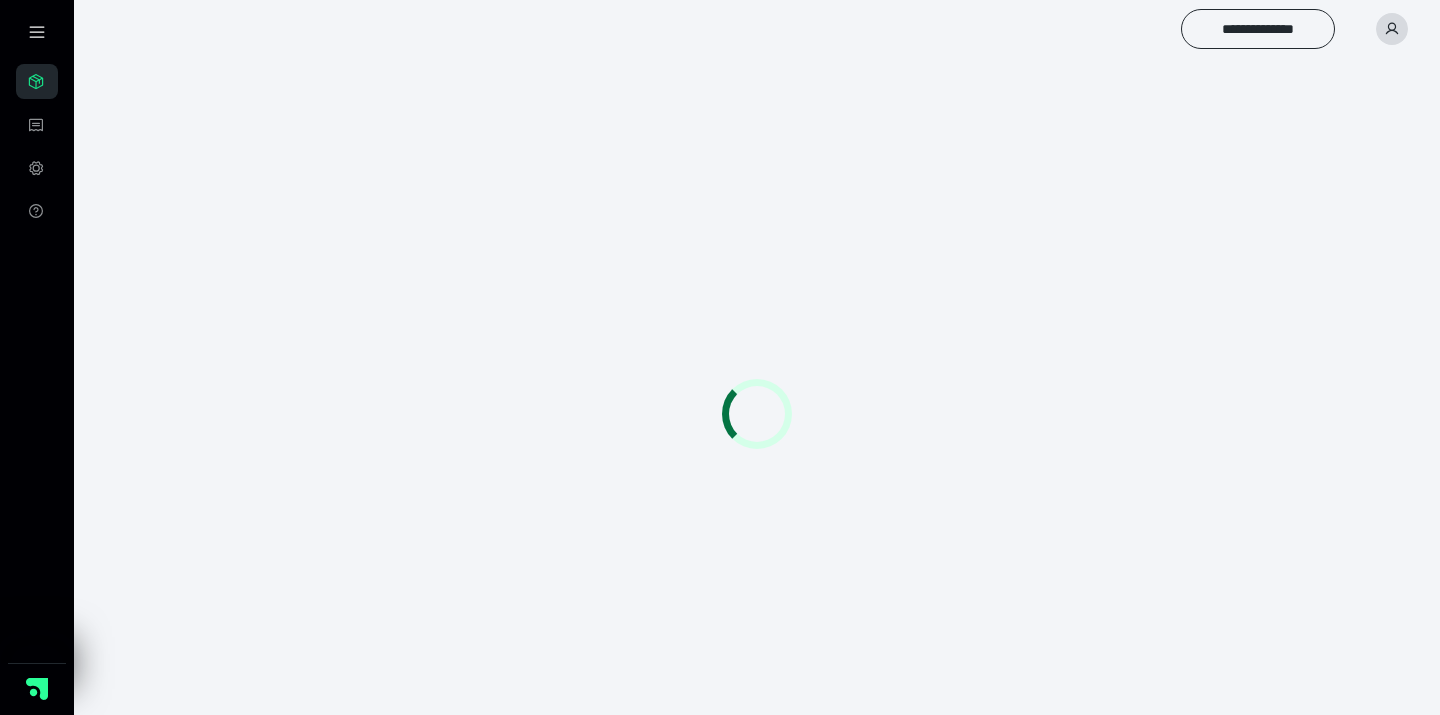 scroll, scrollTop: 0, scrollLeft: 0, axis: both 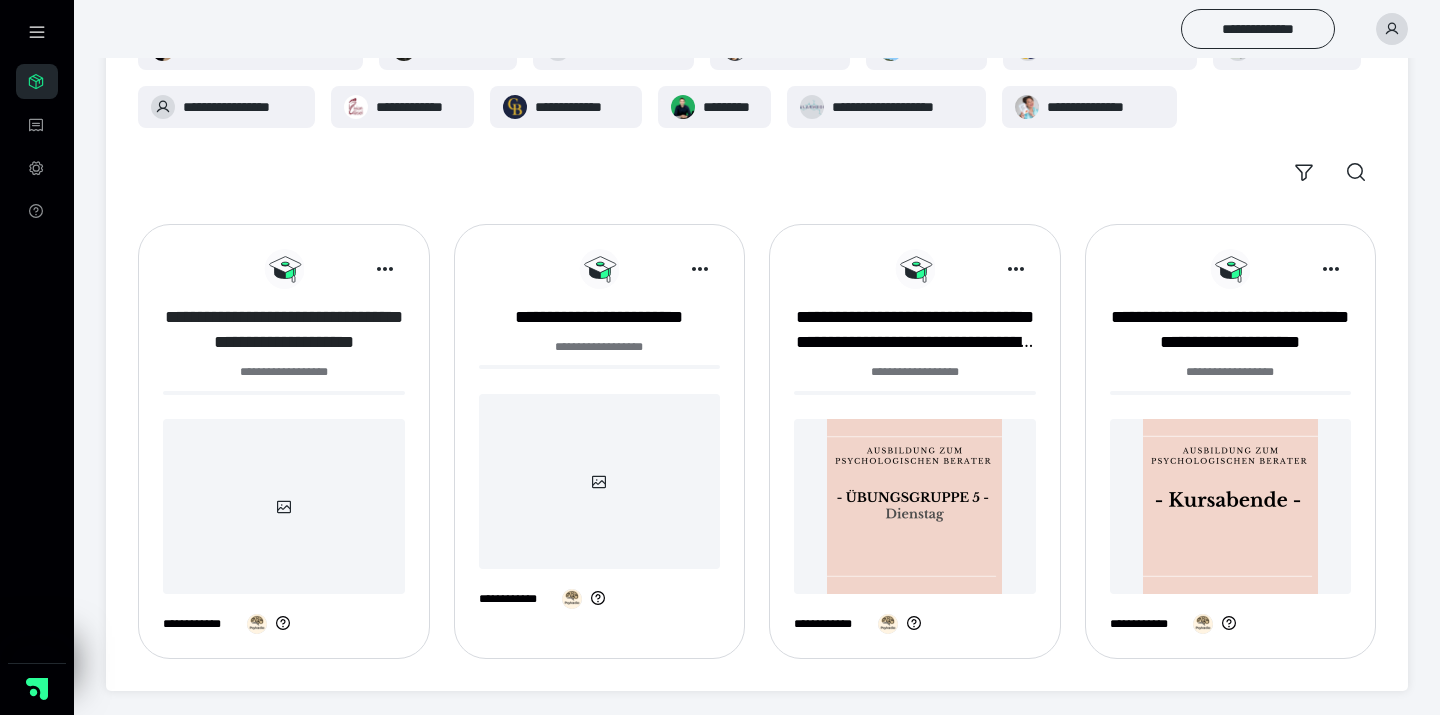 click on "**********" at bounding box center [284, 330] 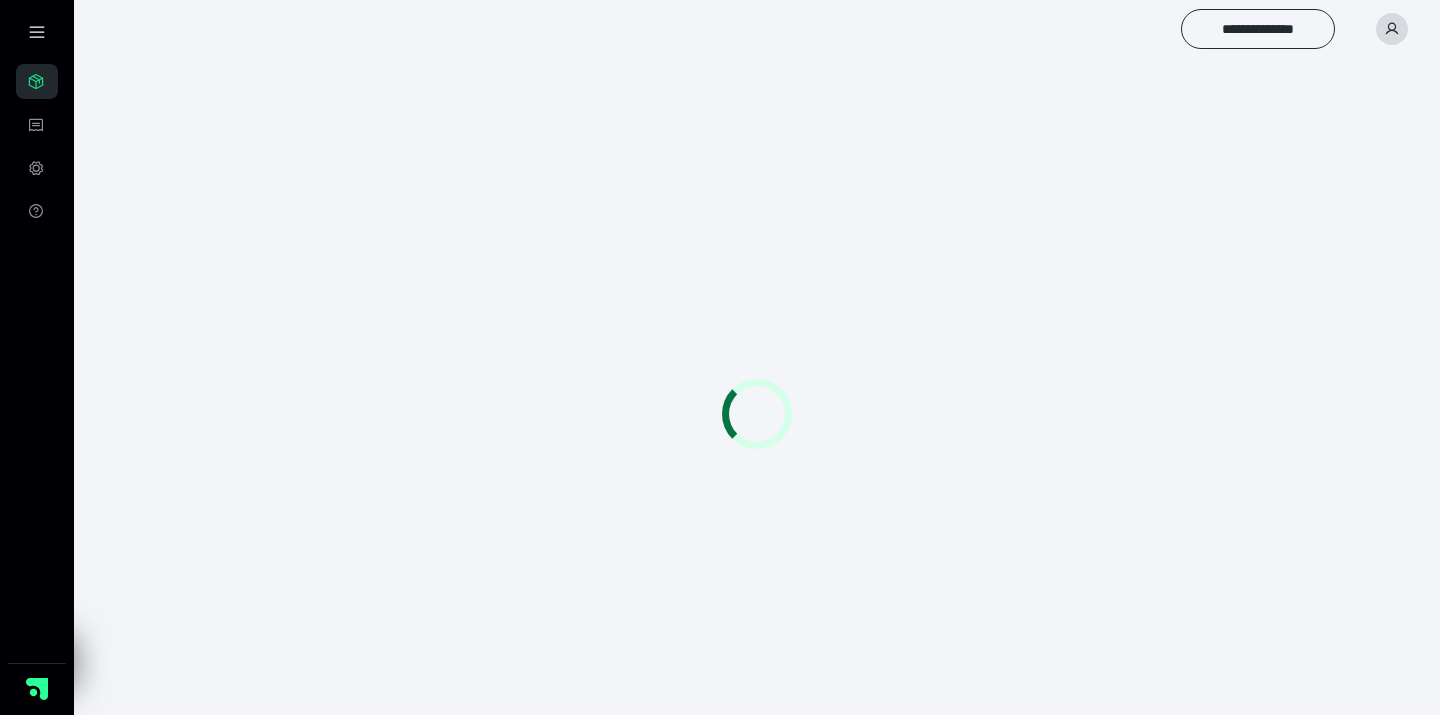 scroll, scrollTop: 0, scrollLeft: 0, axis: both 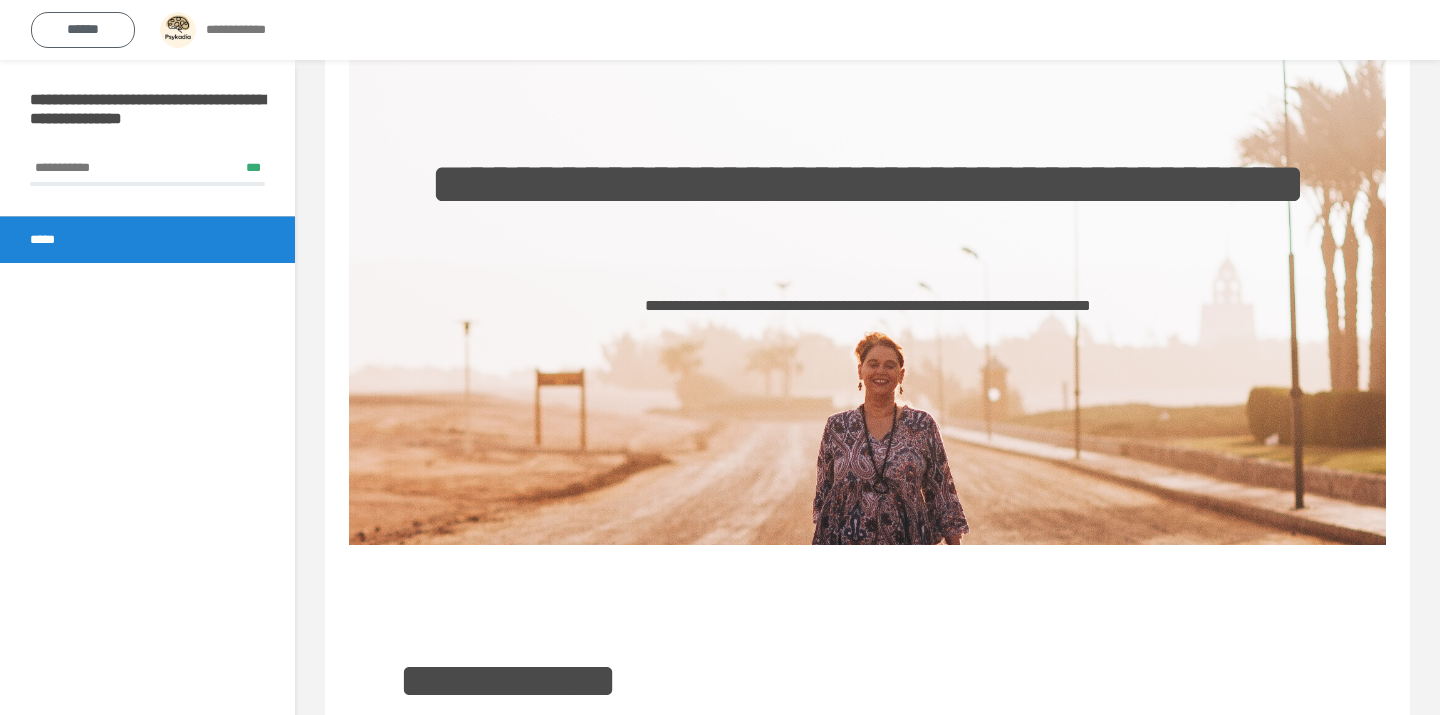 click on "******" at bounding box center (83, 30) 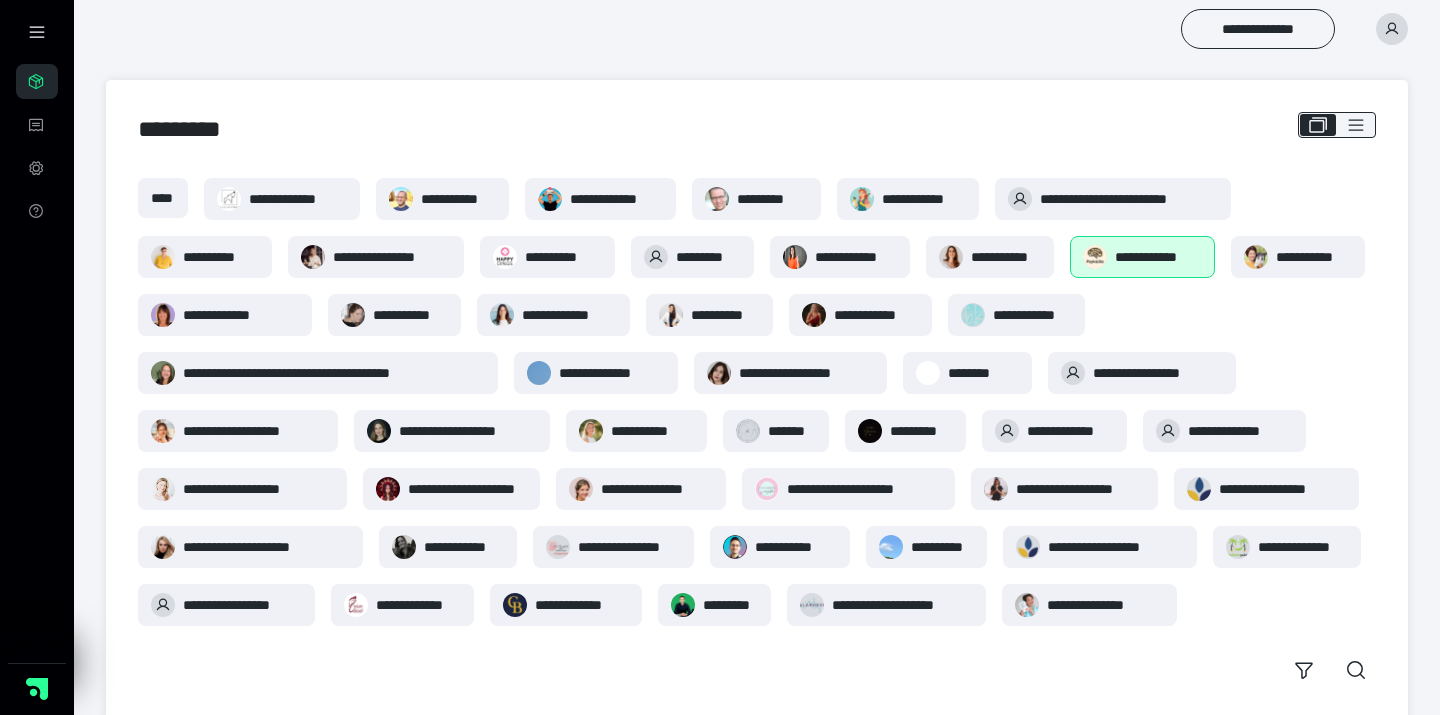 scroll, scrollTop: 498, scrollLeft: 0, axis: vertical 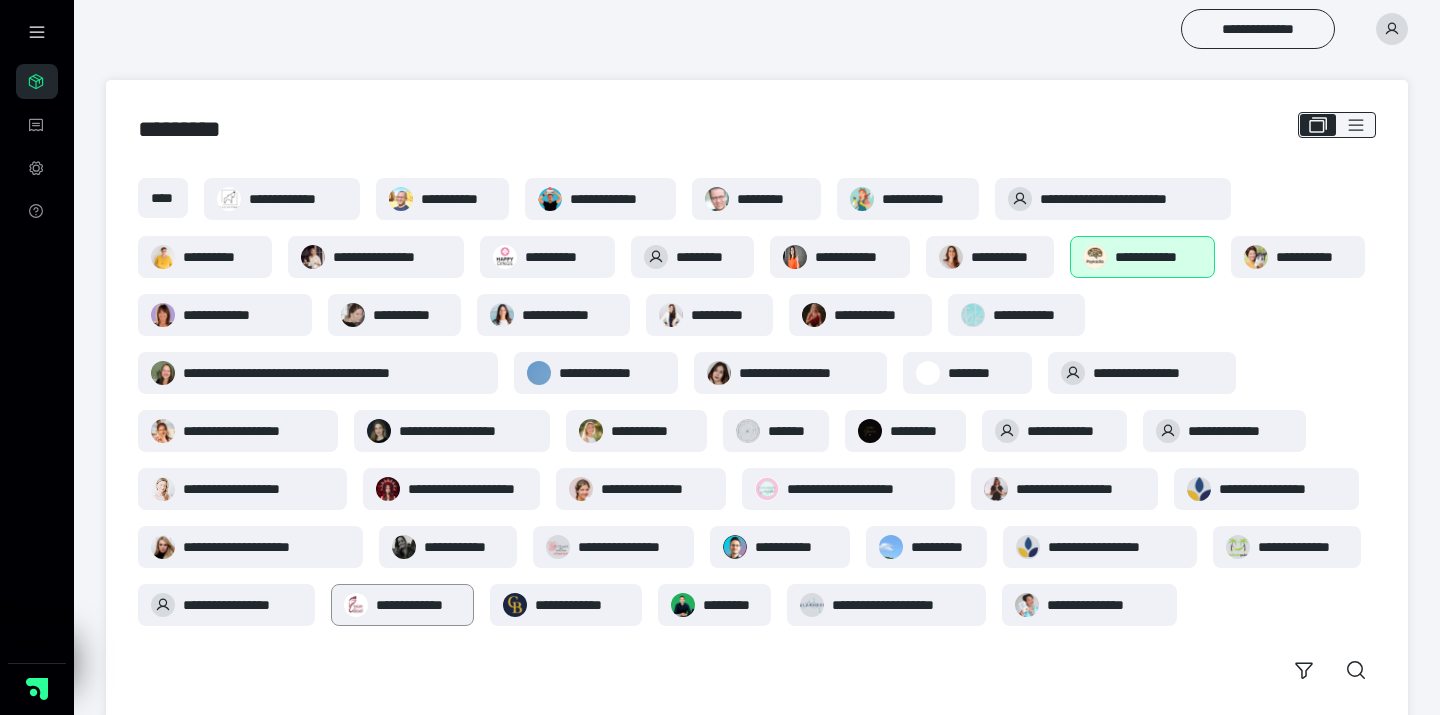 click on "**********" at bounding box center (418, 605) 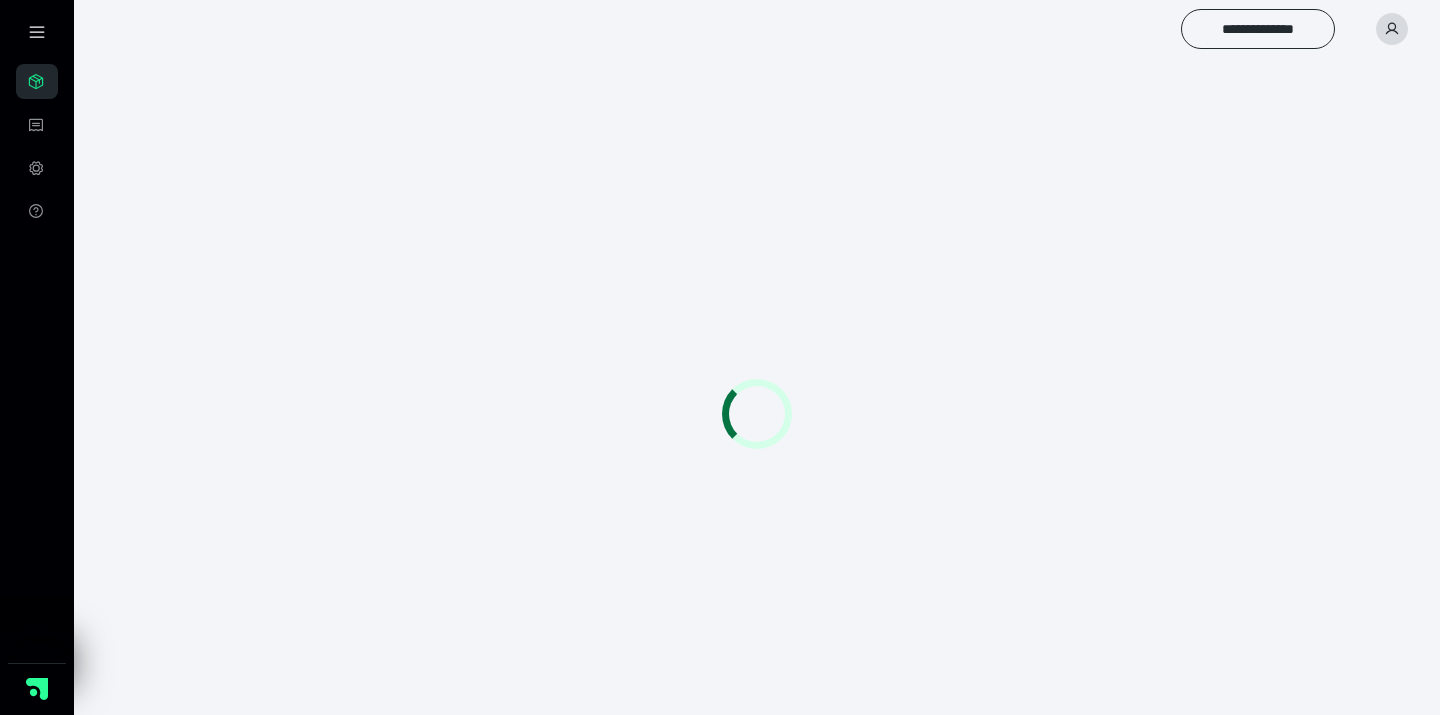 scroll, scrollTop: 0, scrollLeft: 0, axis: both 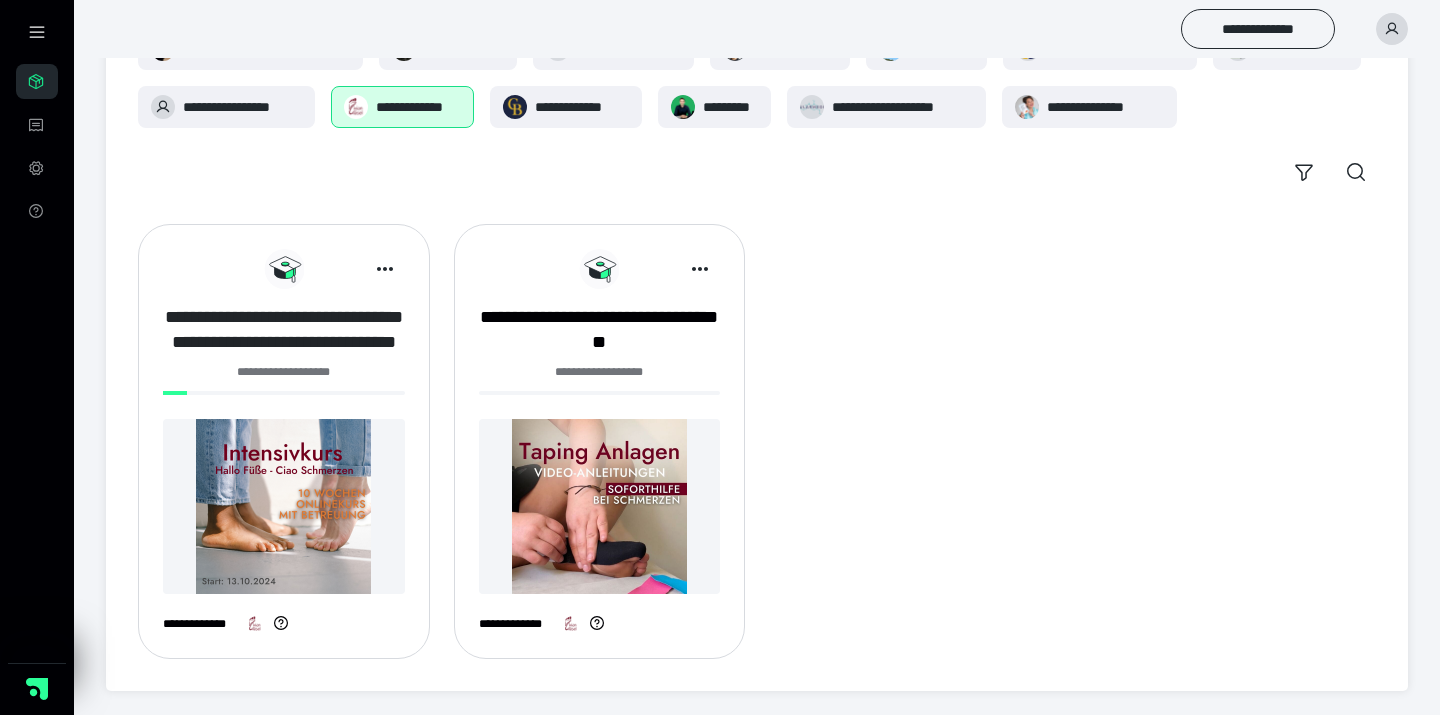 click on "**********" at bounding box center (284, 330) 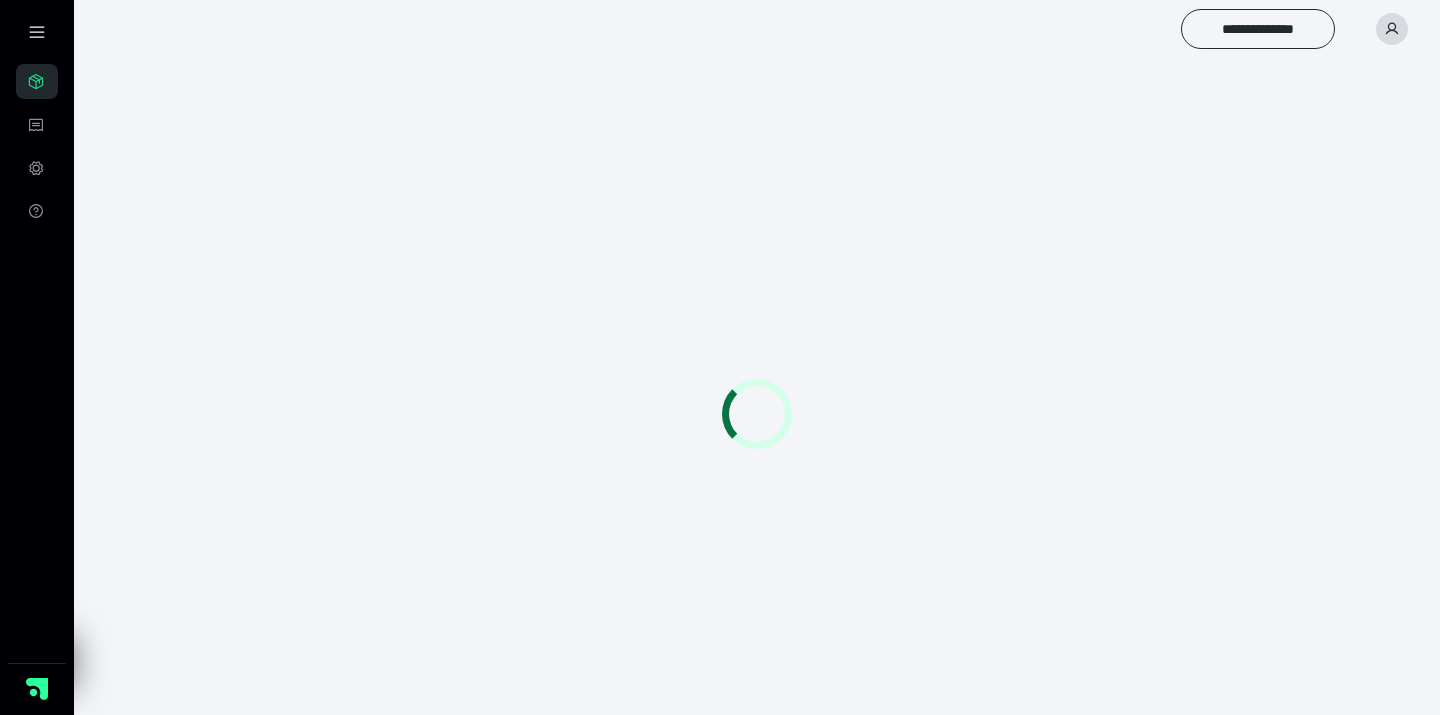 scroll, scrollTop: 0, scrollLeft: 0, axis: both 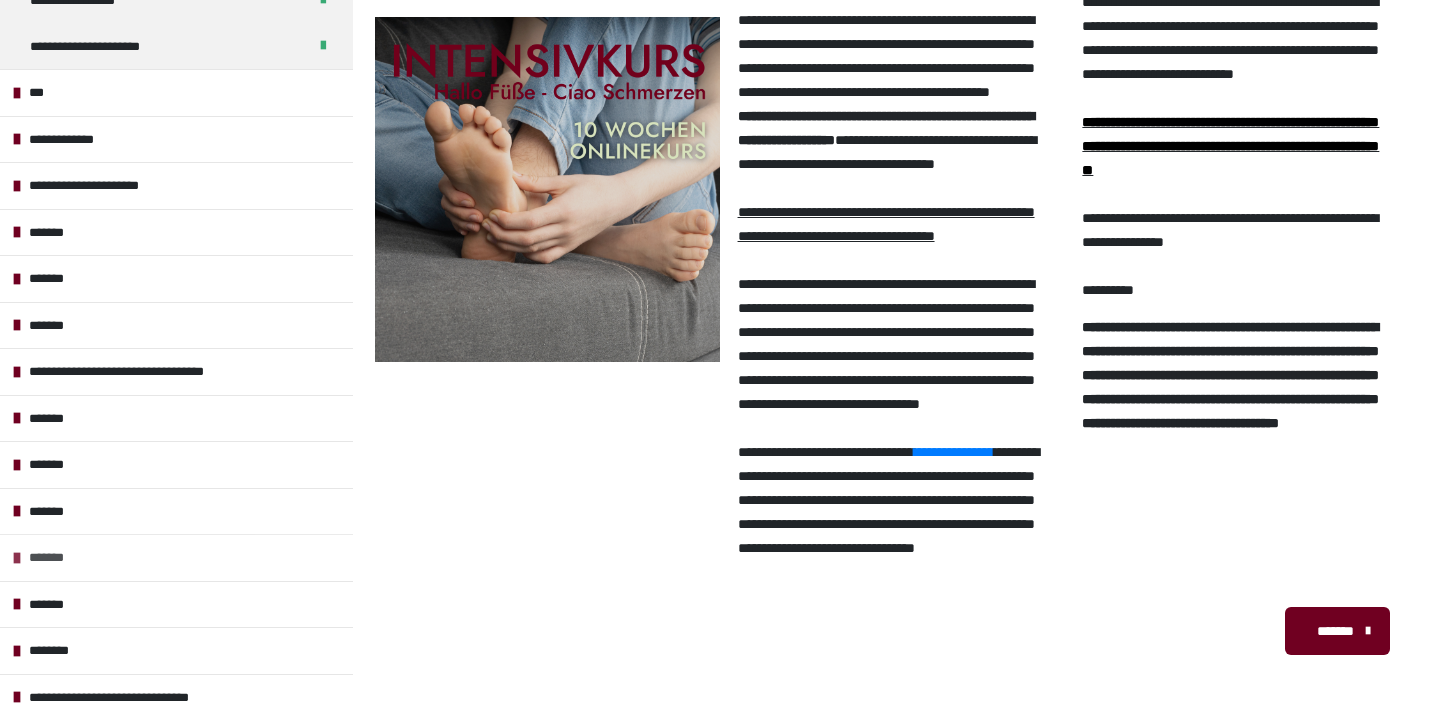 click on "*******" at bounding box center (176, 557) 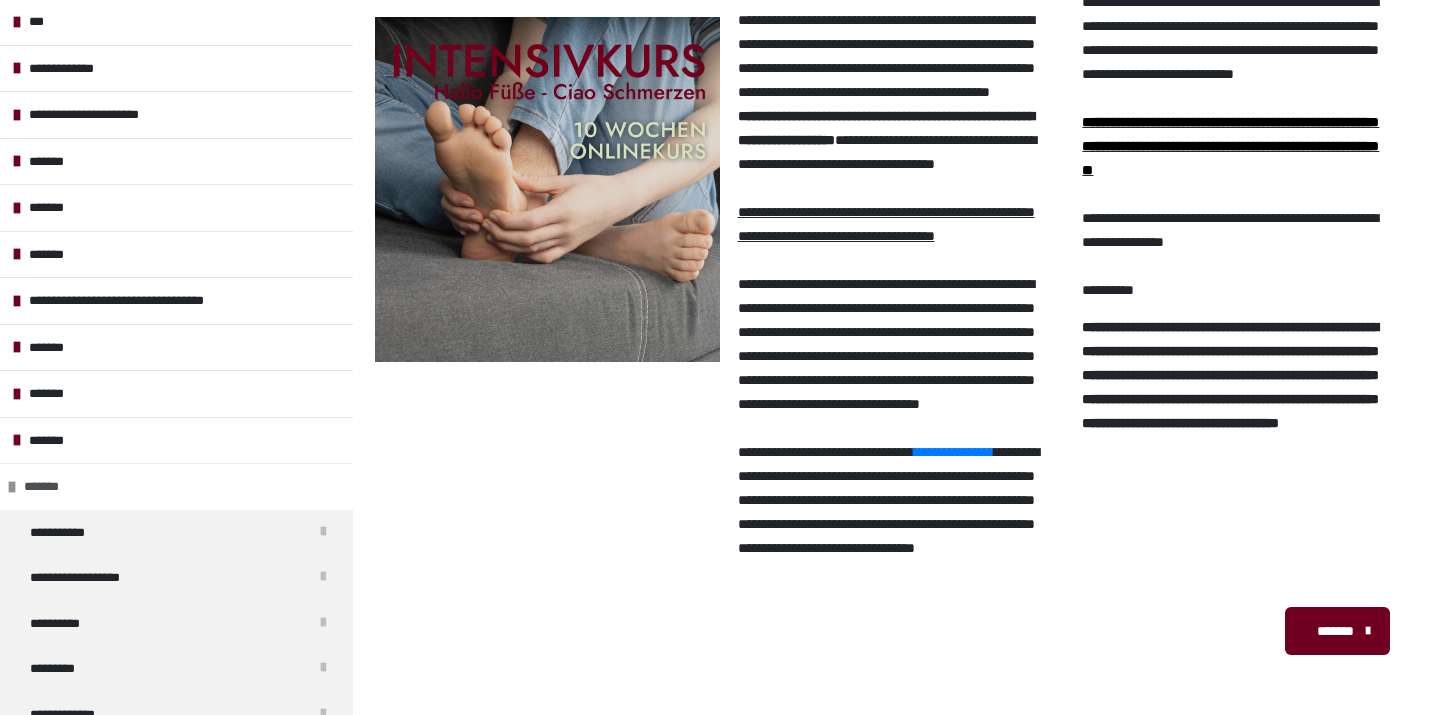 scroll, scrollTop: 336, scrollLeft: 0, axis: vertical 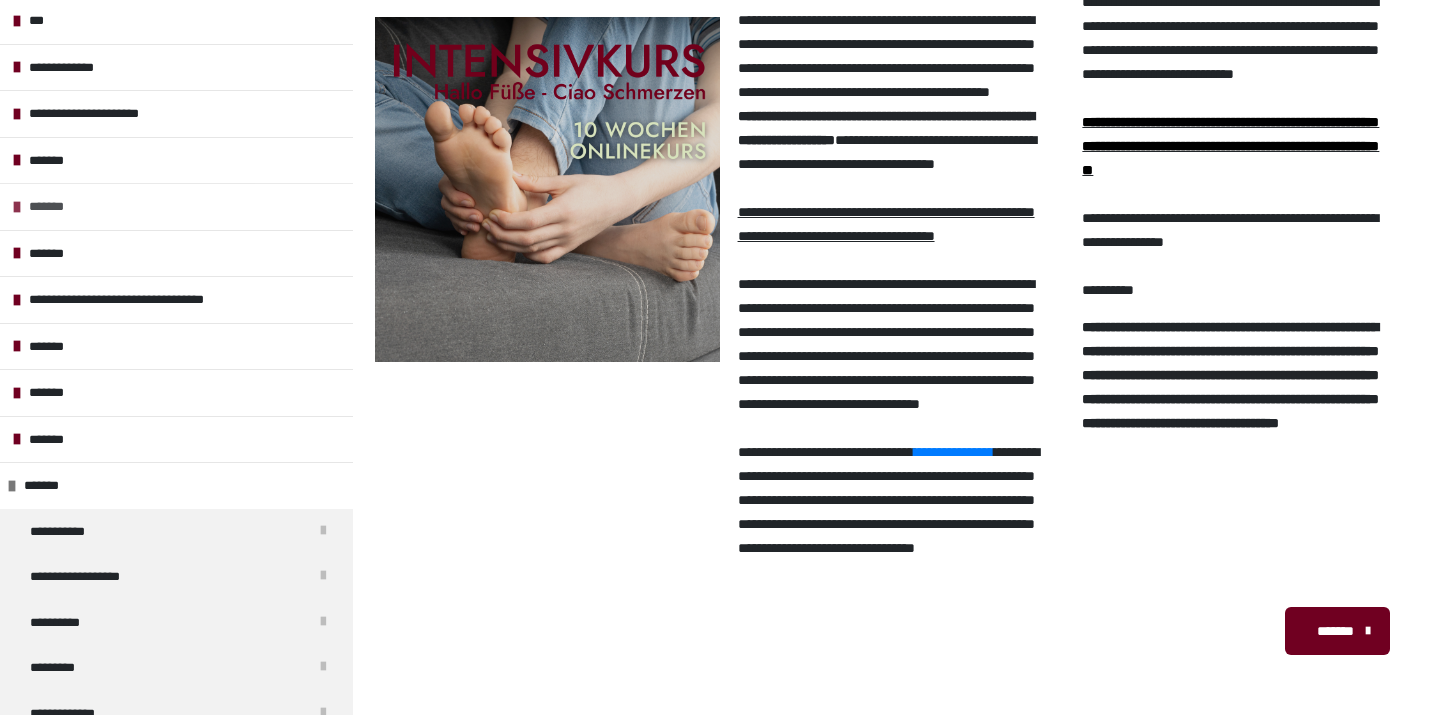 click on "*******" at bounding box center [54, 207] 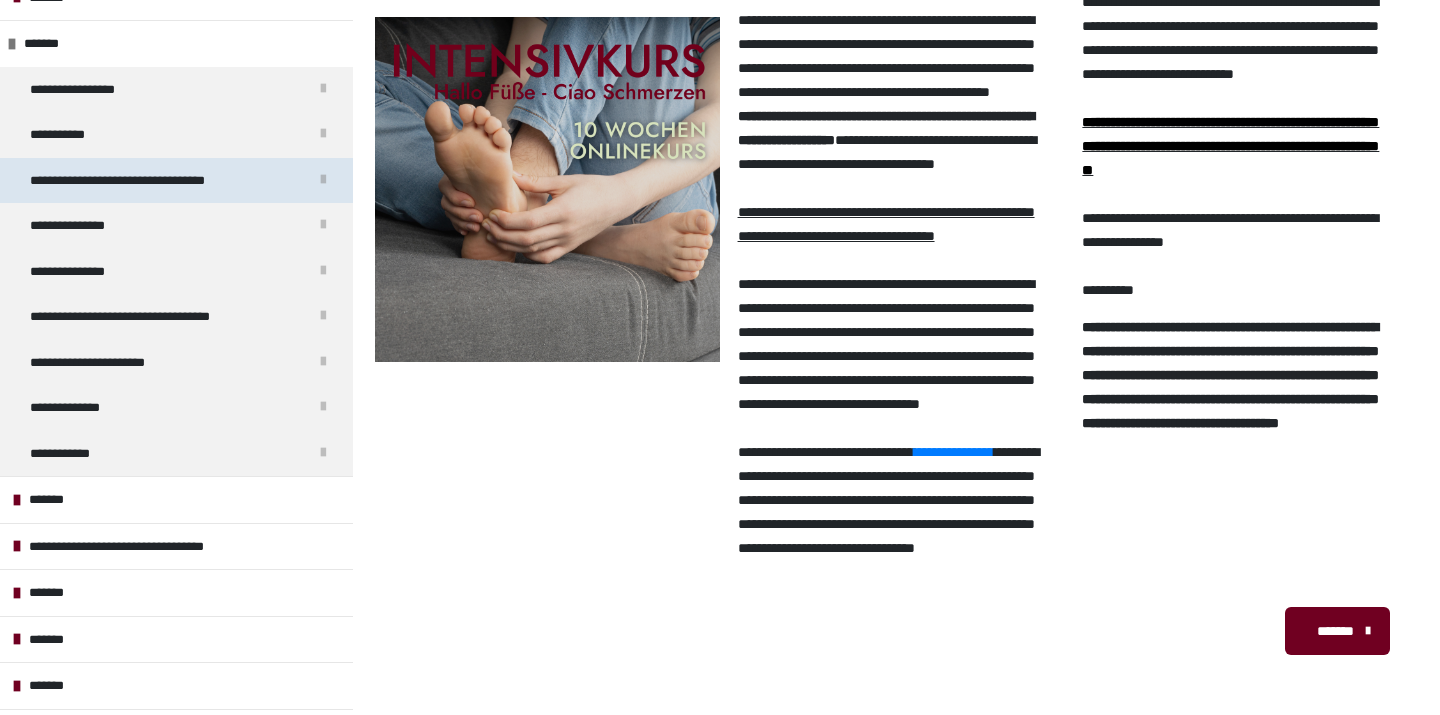 scroll, scrollTop: 534, scrollLeft: 0, axis: vertical 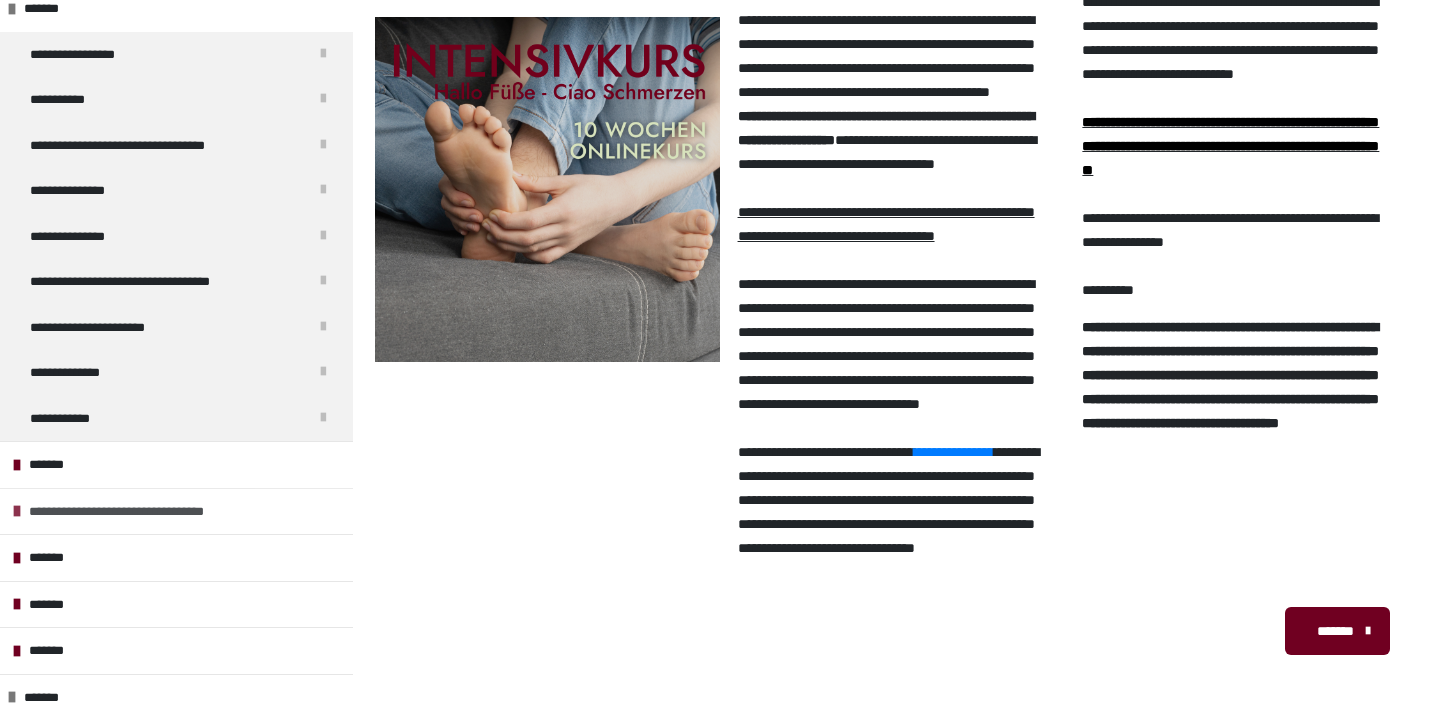 click at bounding box center (17, 511) 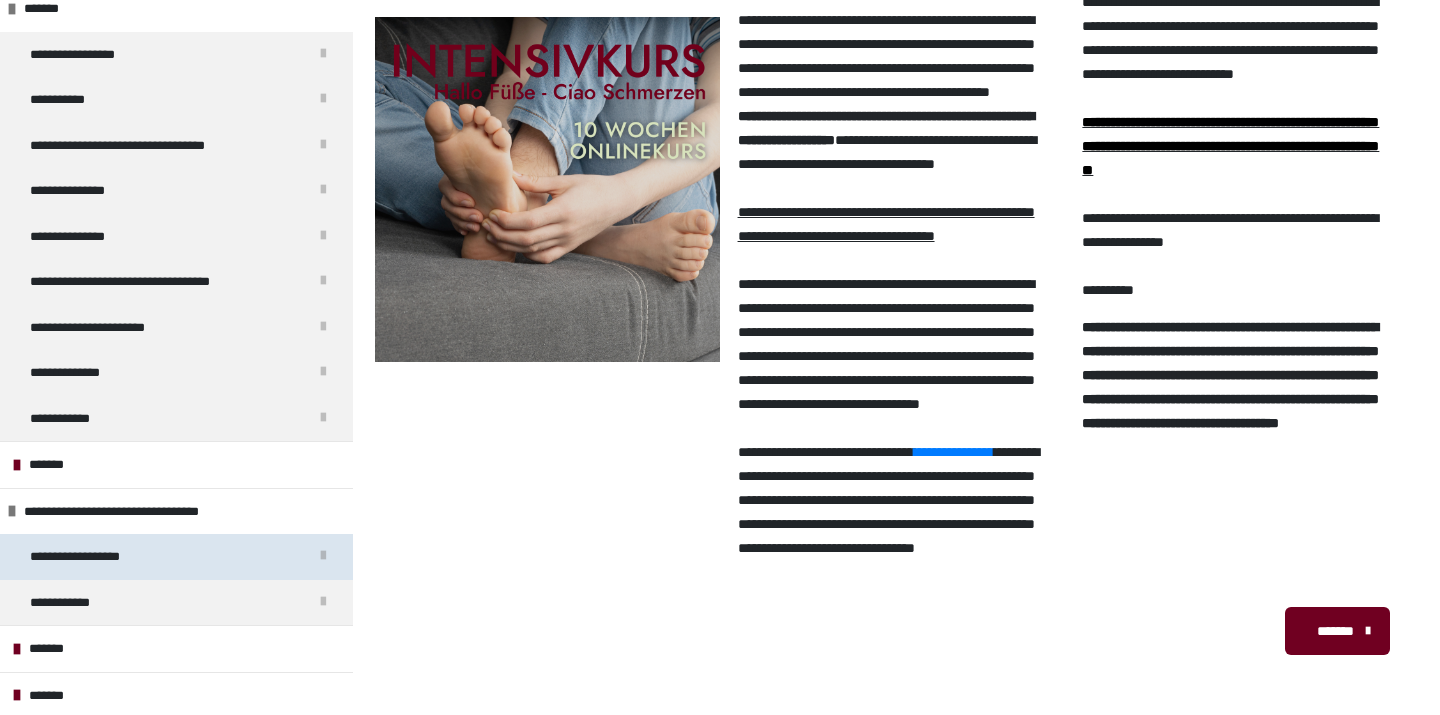 click on "**********" at bounding box center [86, 557] 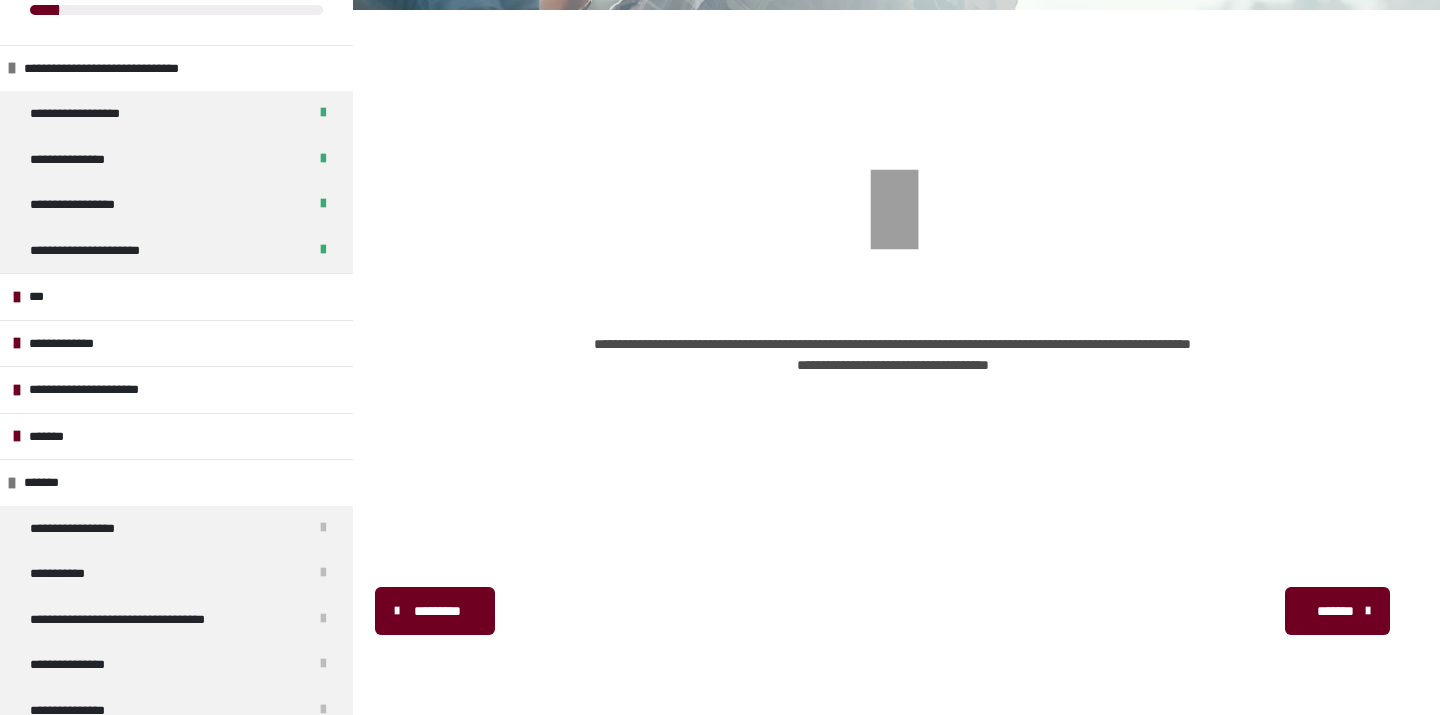 scroll, scrollTop: 0, scrollLeft: 0, axis: both 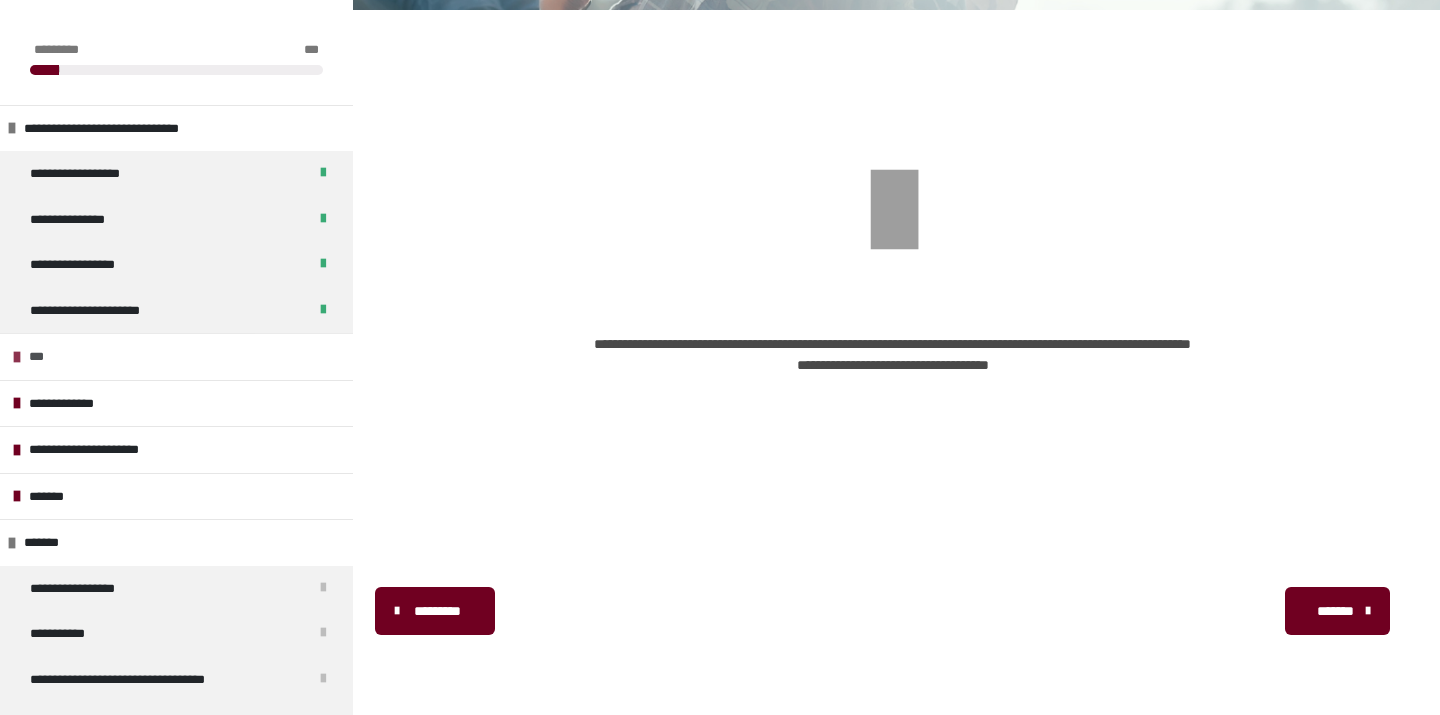 click at bounding box center (17, 357) 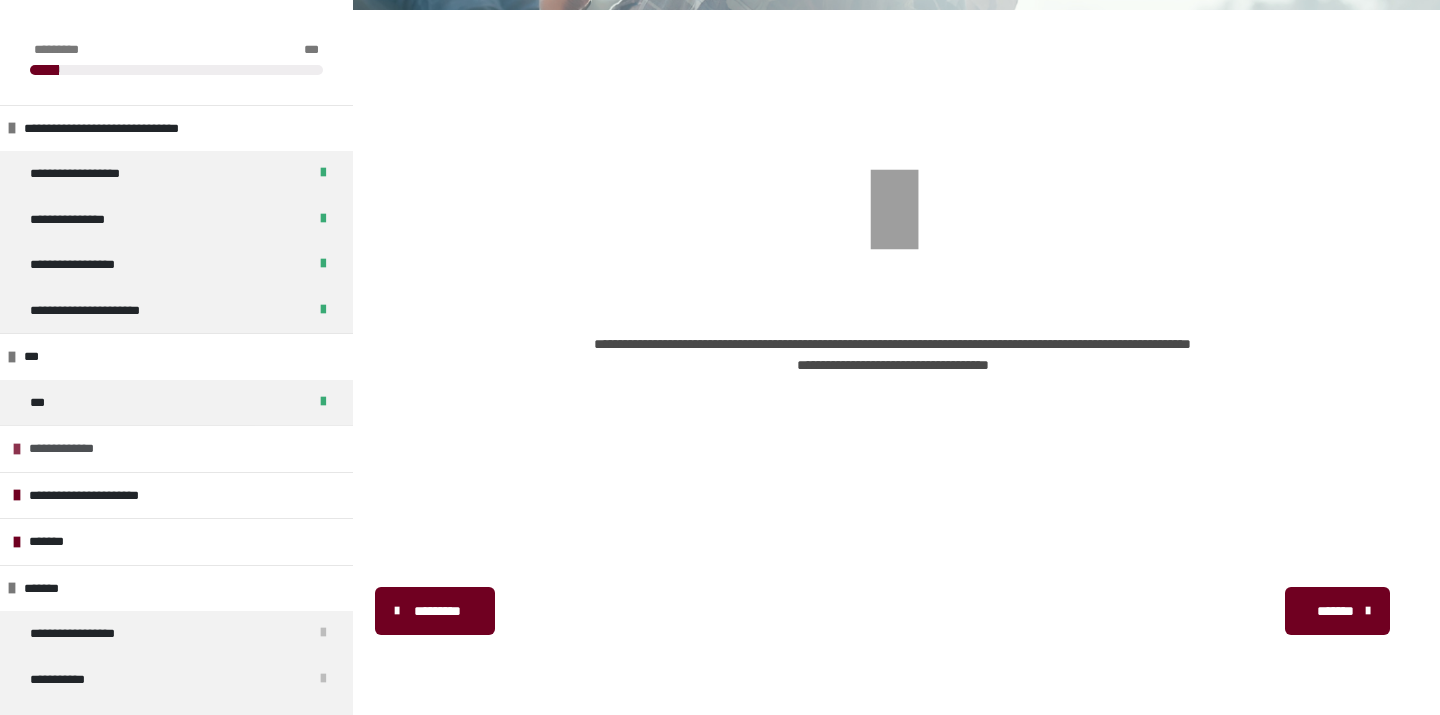 click on "**********" at bounding box center (67, 449) 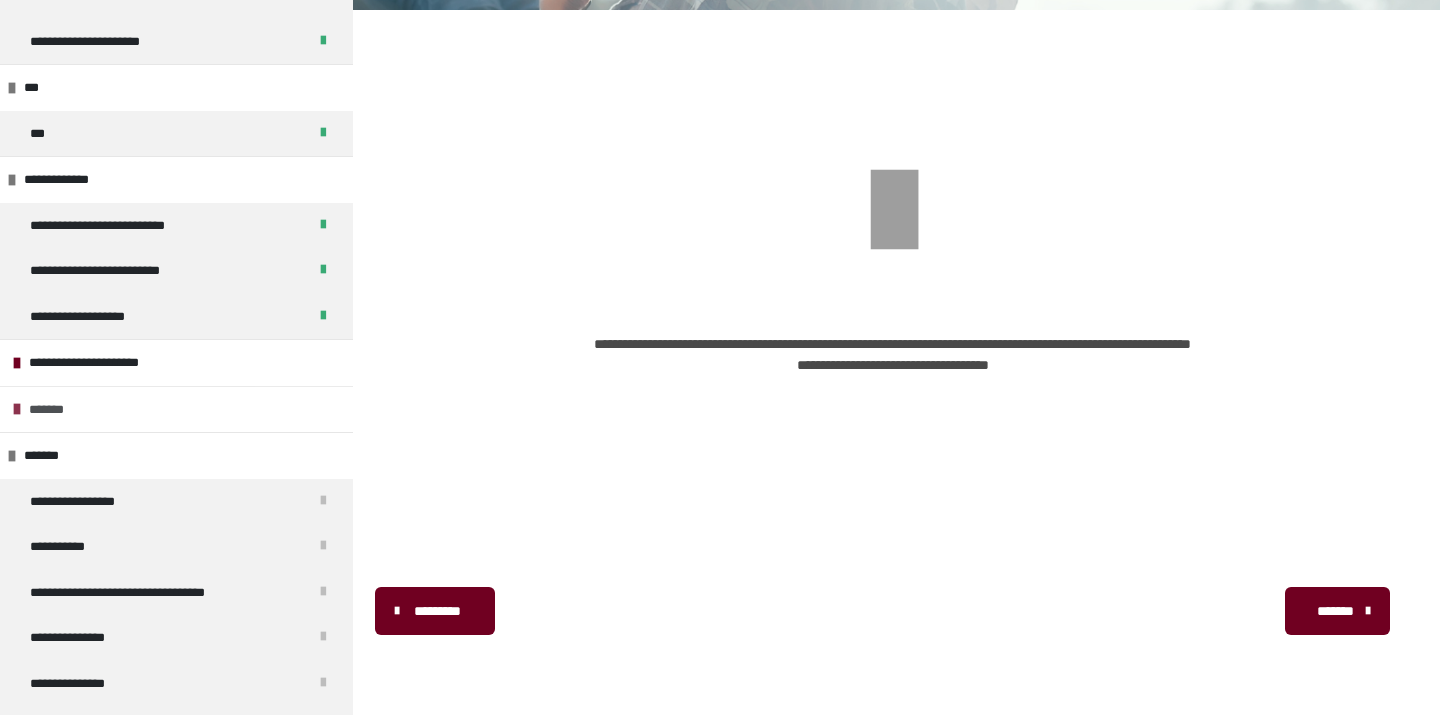 scroll, scrollTop: 284, scrollLeft: 0, axis: vertical 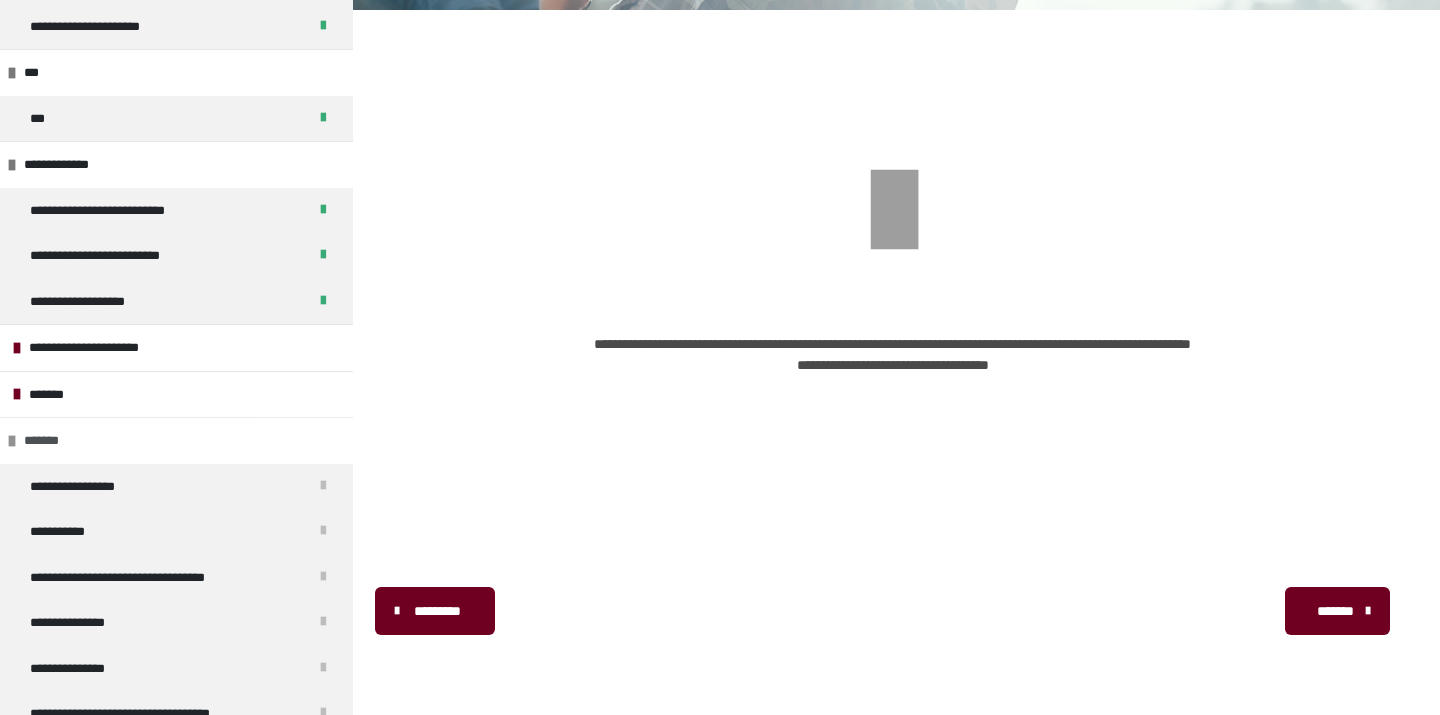 click on "*******" at bounding box center (176, 440) 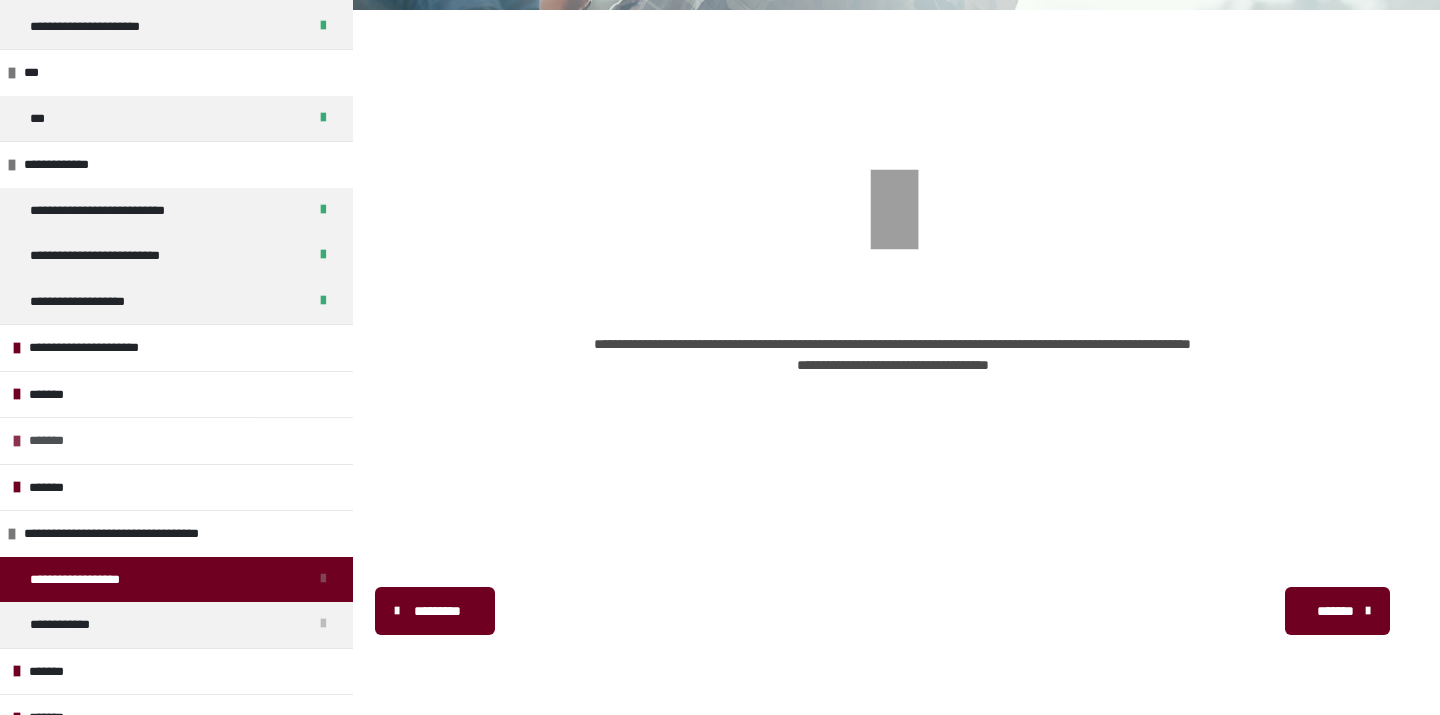 click at bounding box center [17, 441] 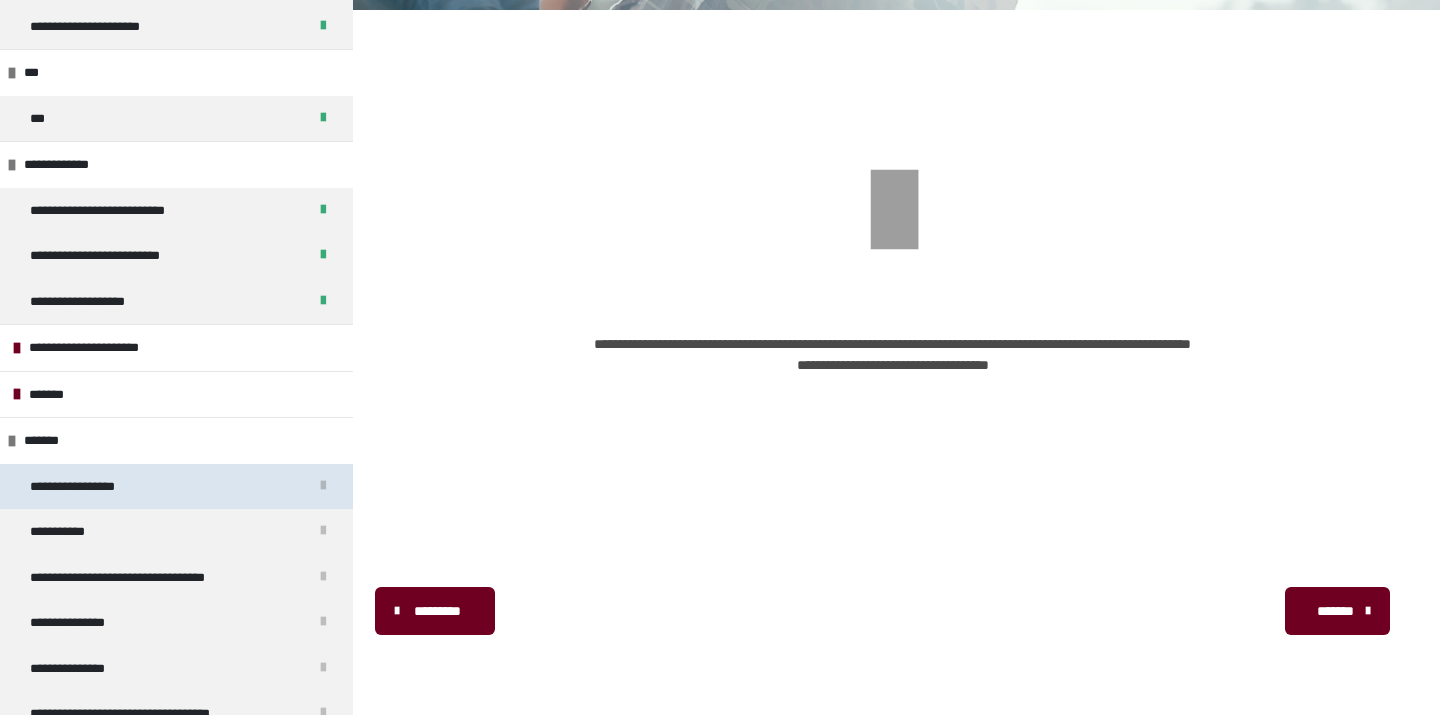 click on "**********" at bounding box center [83, 487] 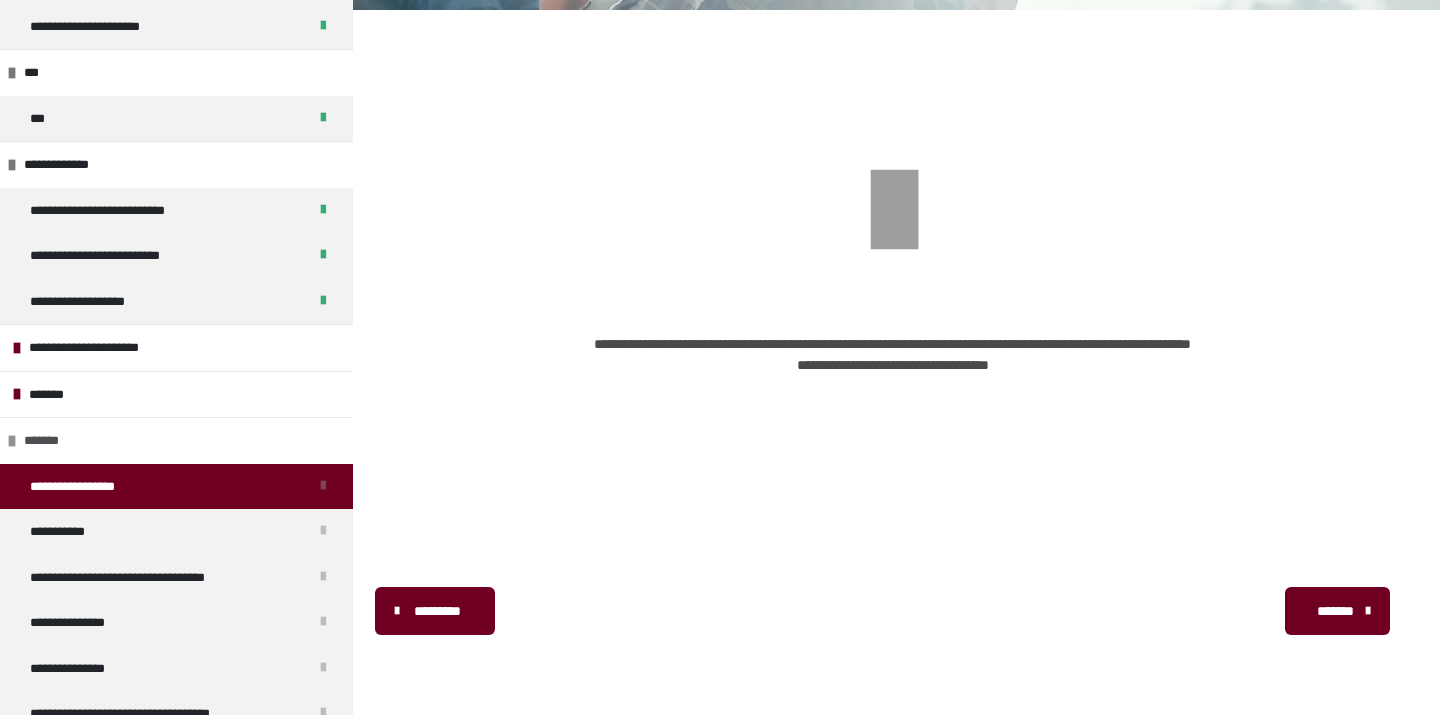 click on "*******" at bounding box center (176, 440) 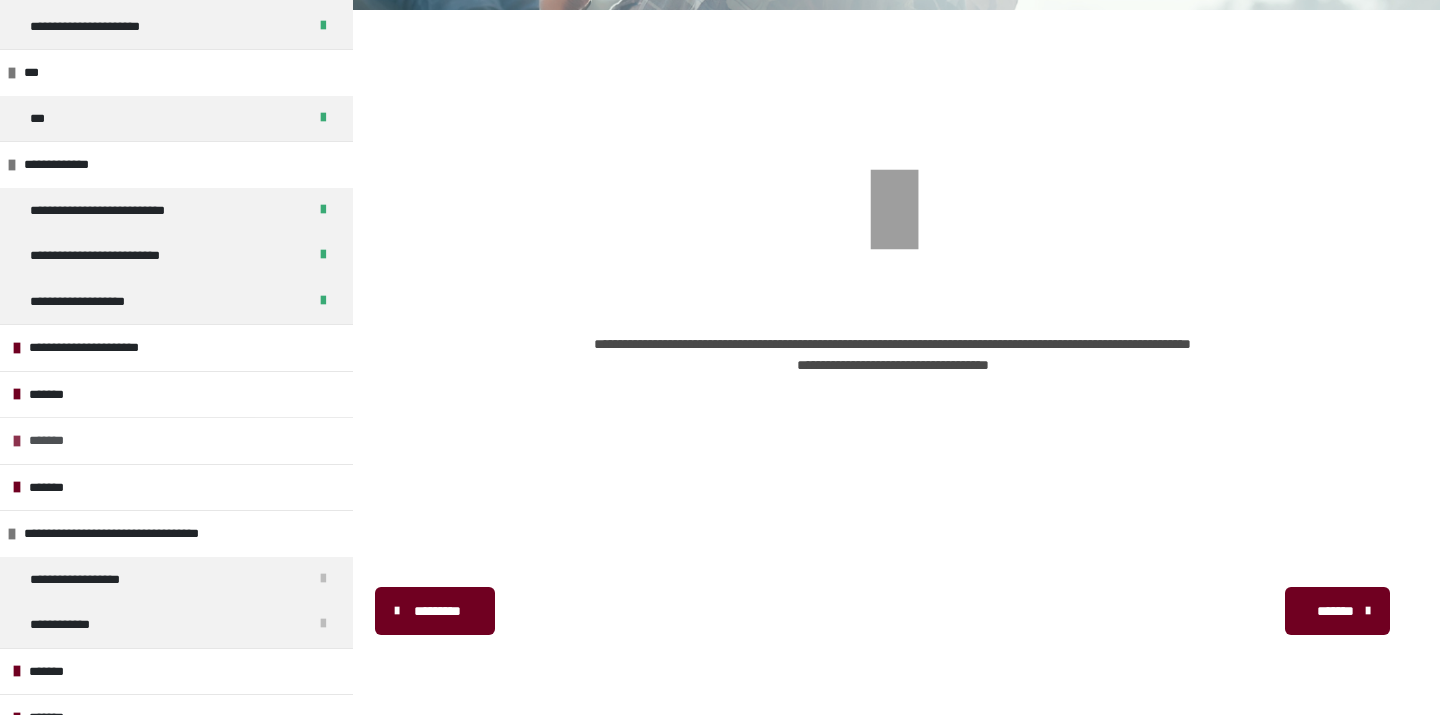 click on "*******" at bounding box center (176, 440) 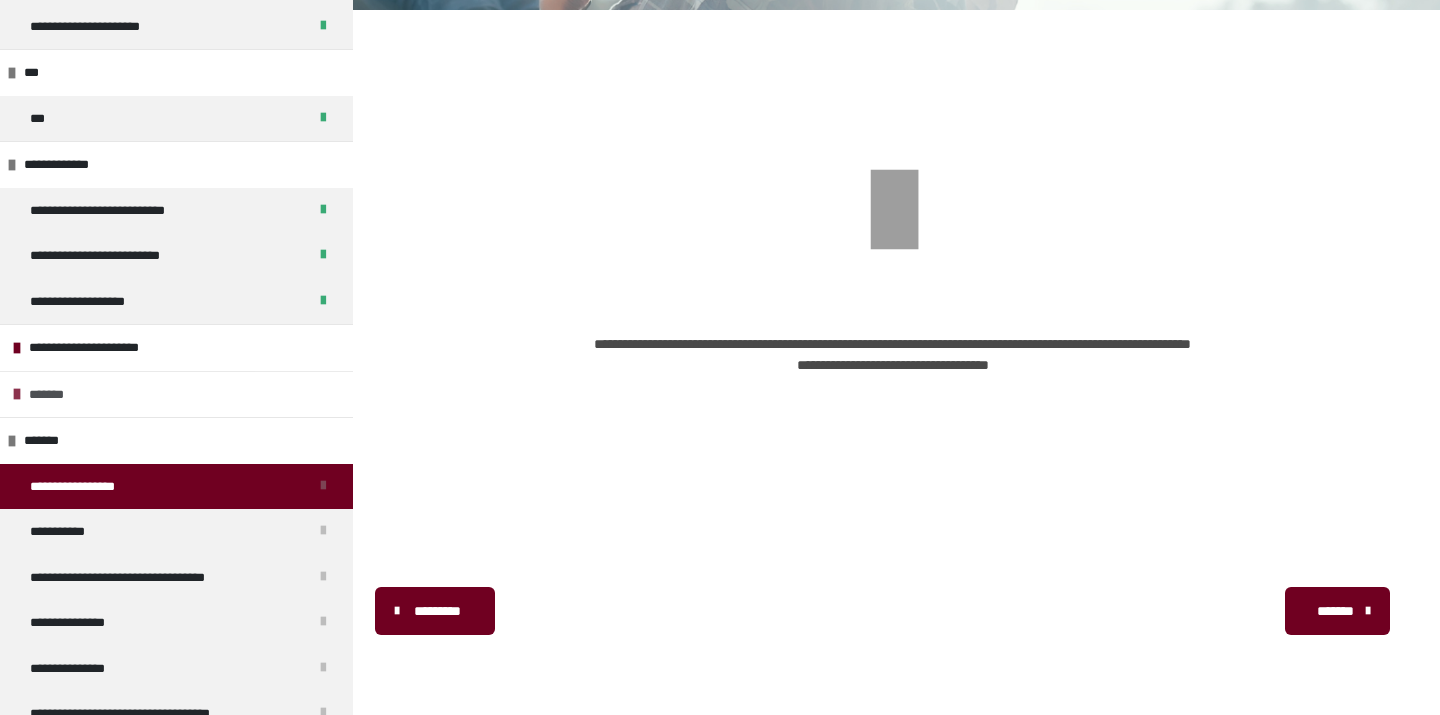 click on "*******" at bounding box center [176, 394] 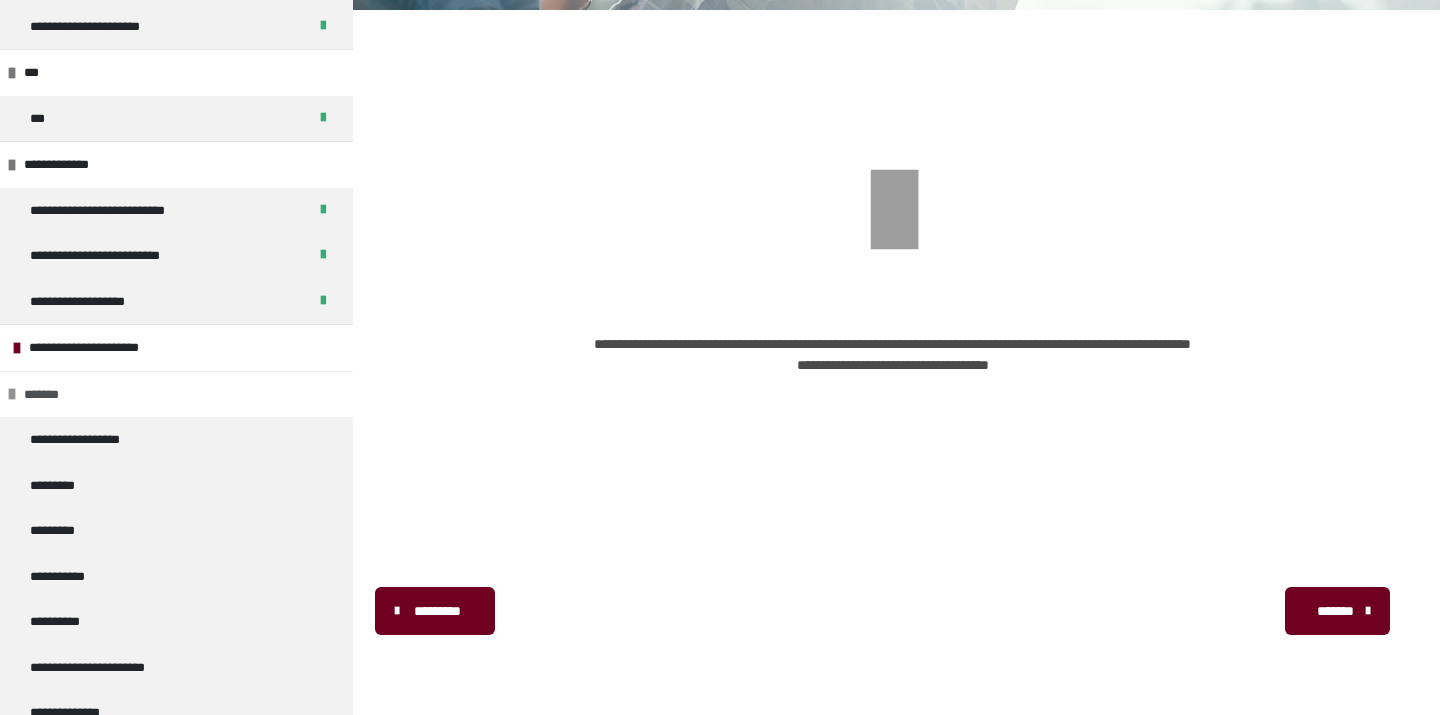 click on "*******" at bounding box center [176, 394] 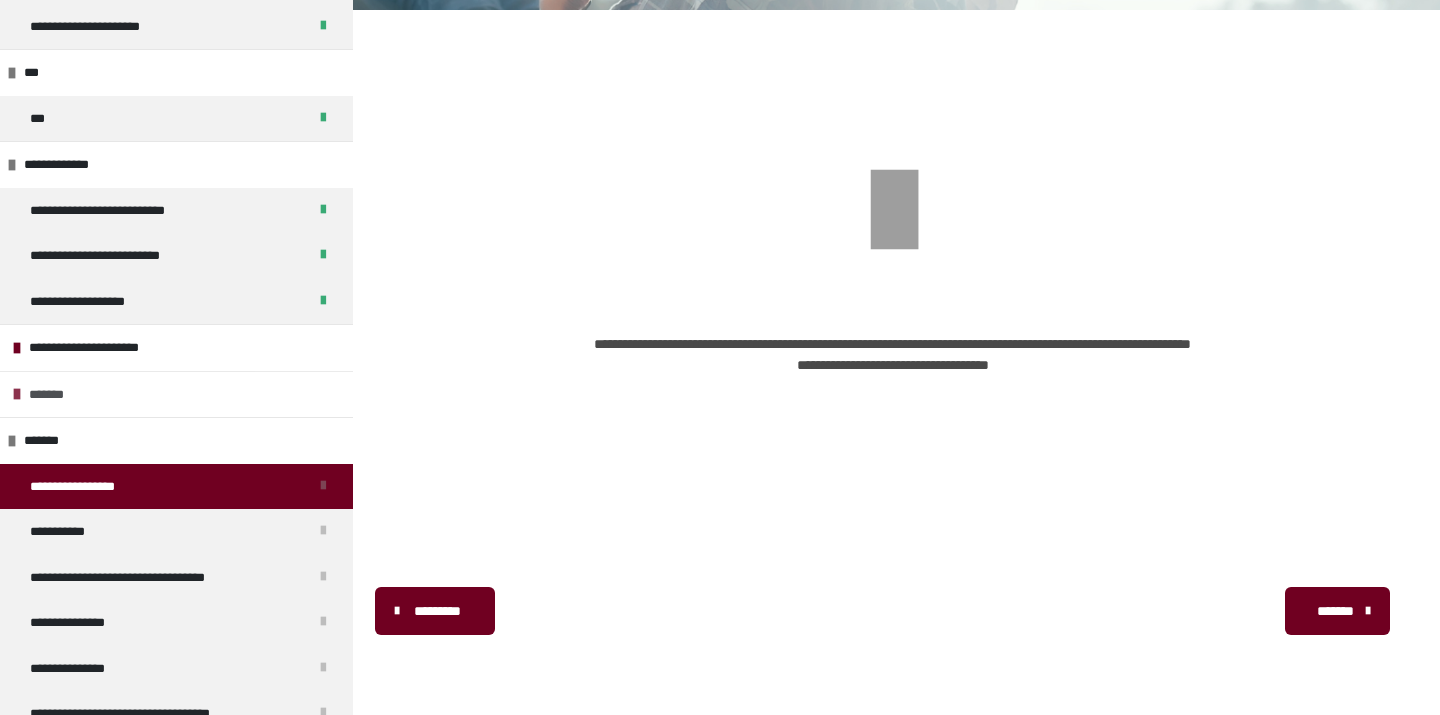 click at bounding box center (17, 394) 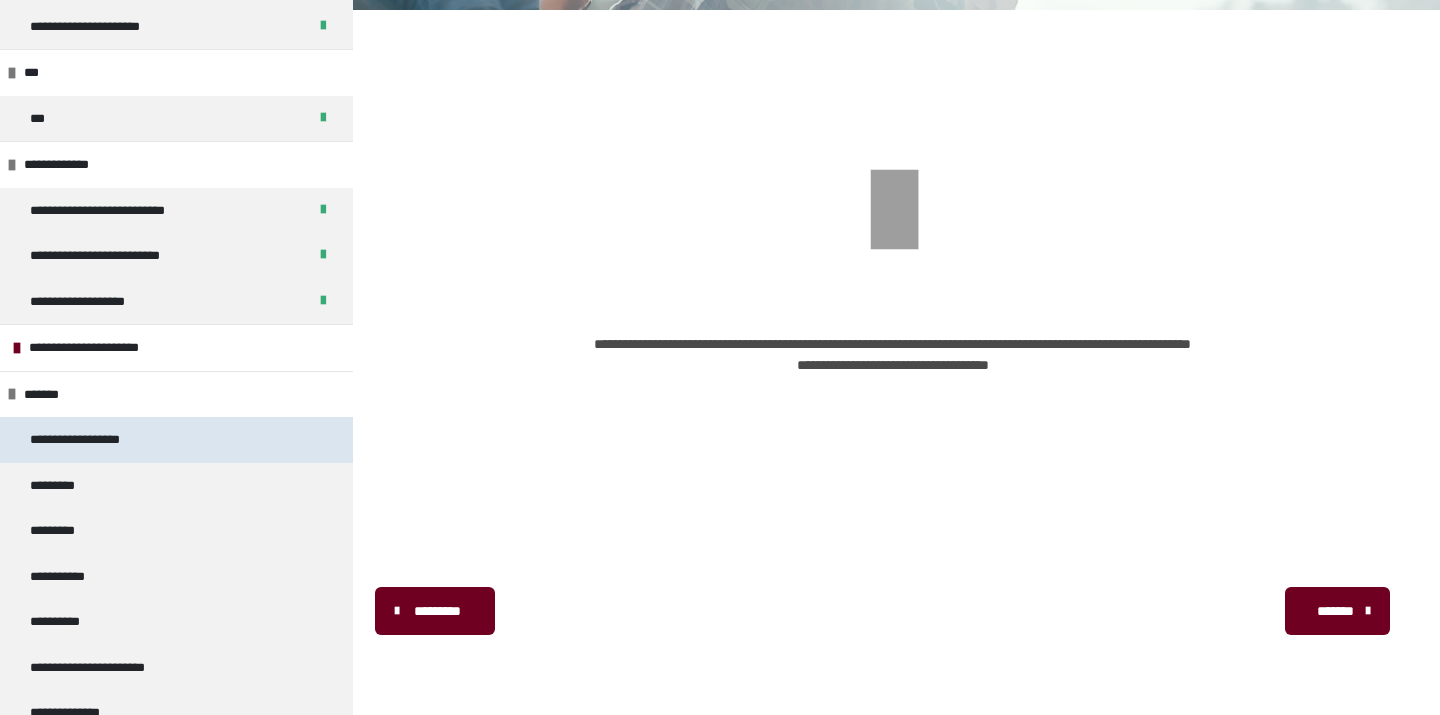 click on "**********" at bounding box center [88, 440] 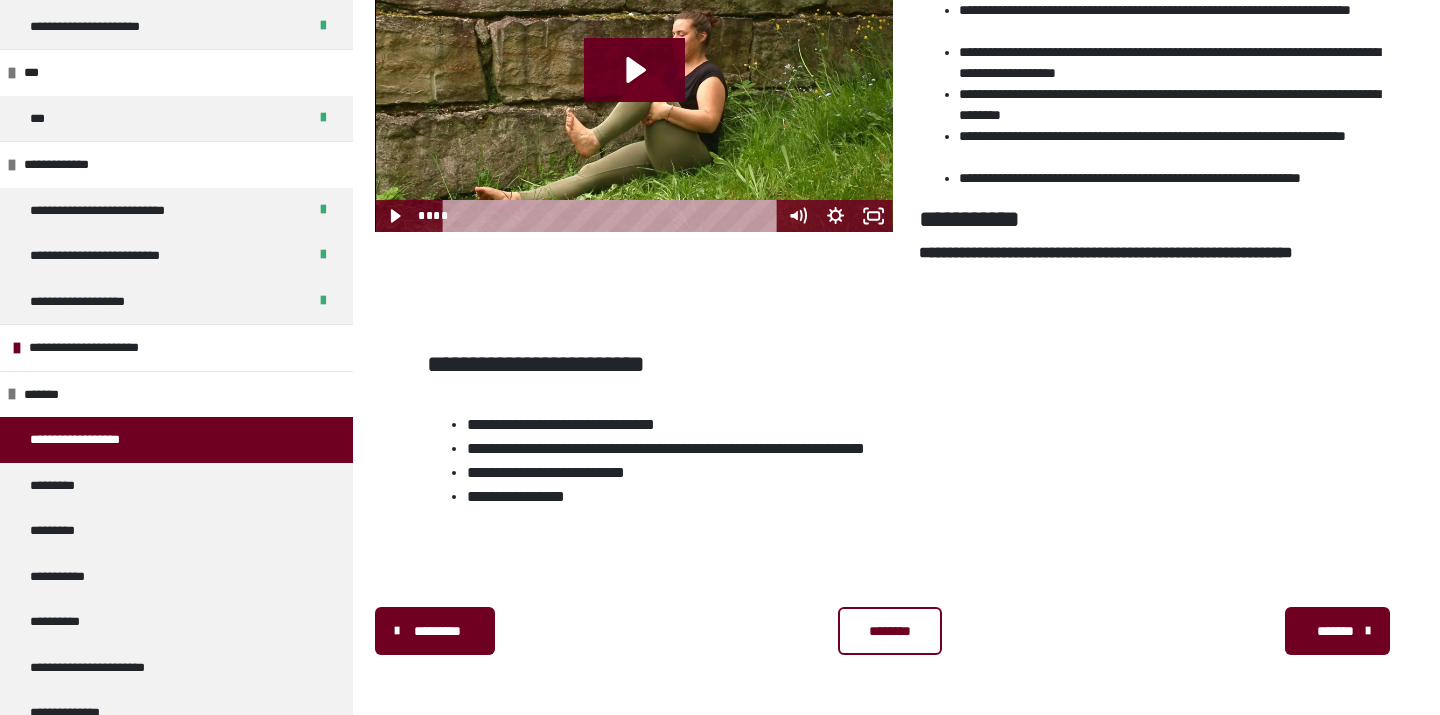 scroll, scrollTop: 453, scrollLeft: 0, axis: vertical 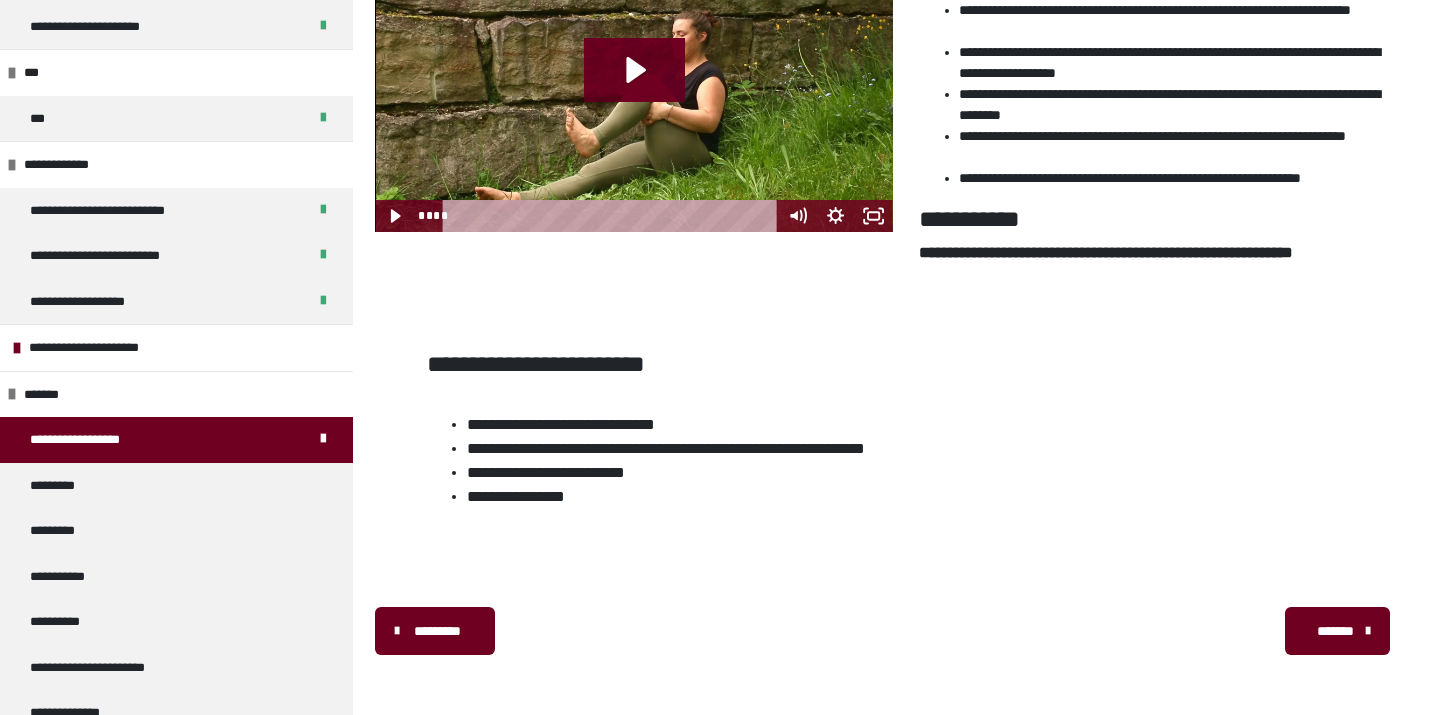 click on "*******" at bounding box center [1337, 631] 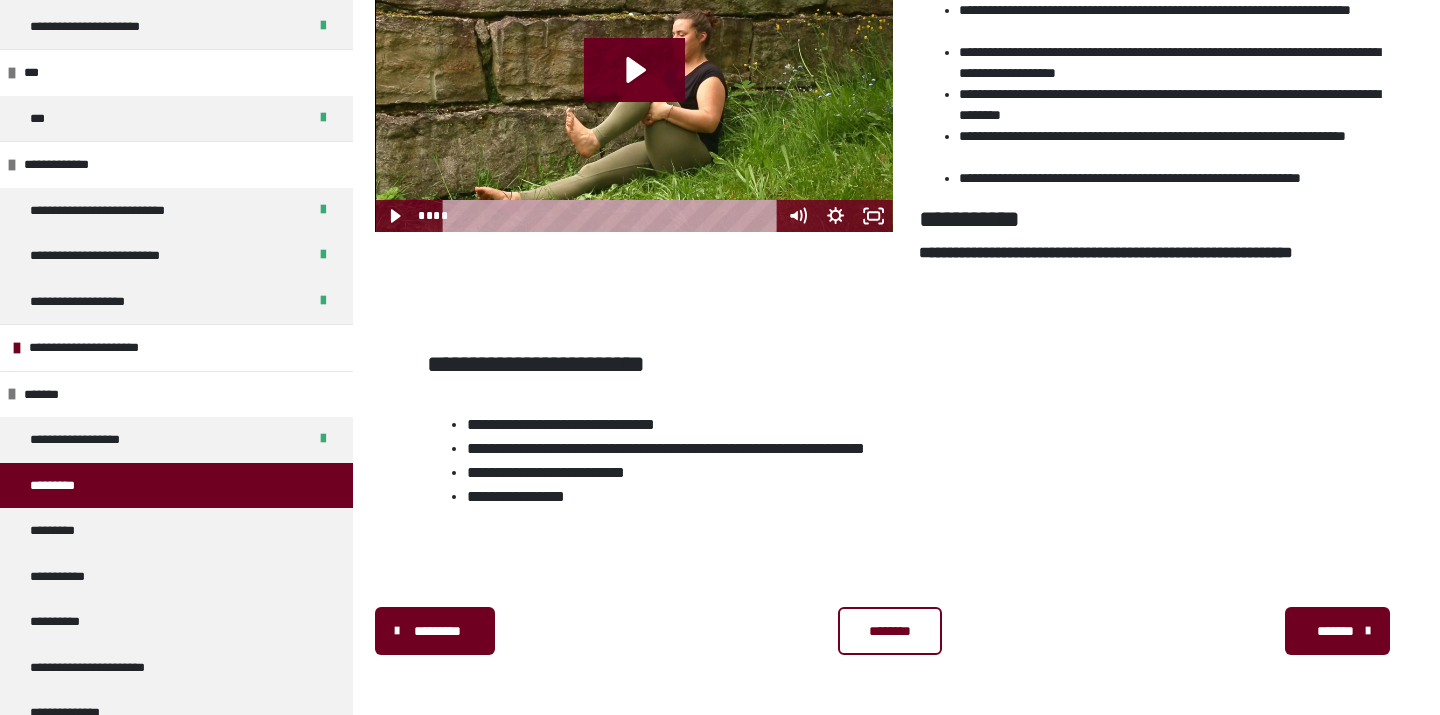 scroll, scrollTop: 340, scrollLeft: 0, axis: vertical 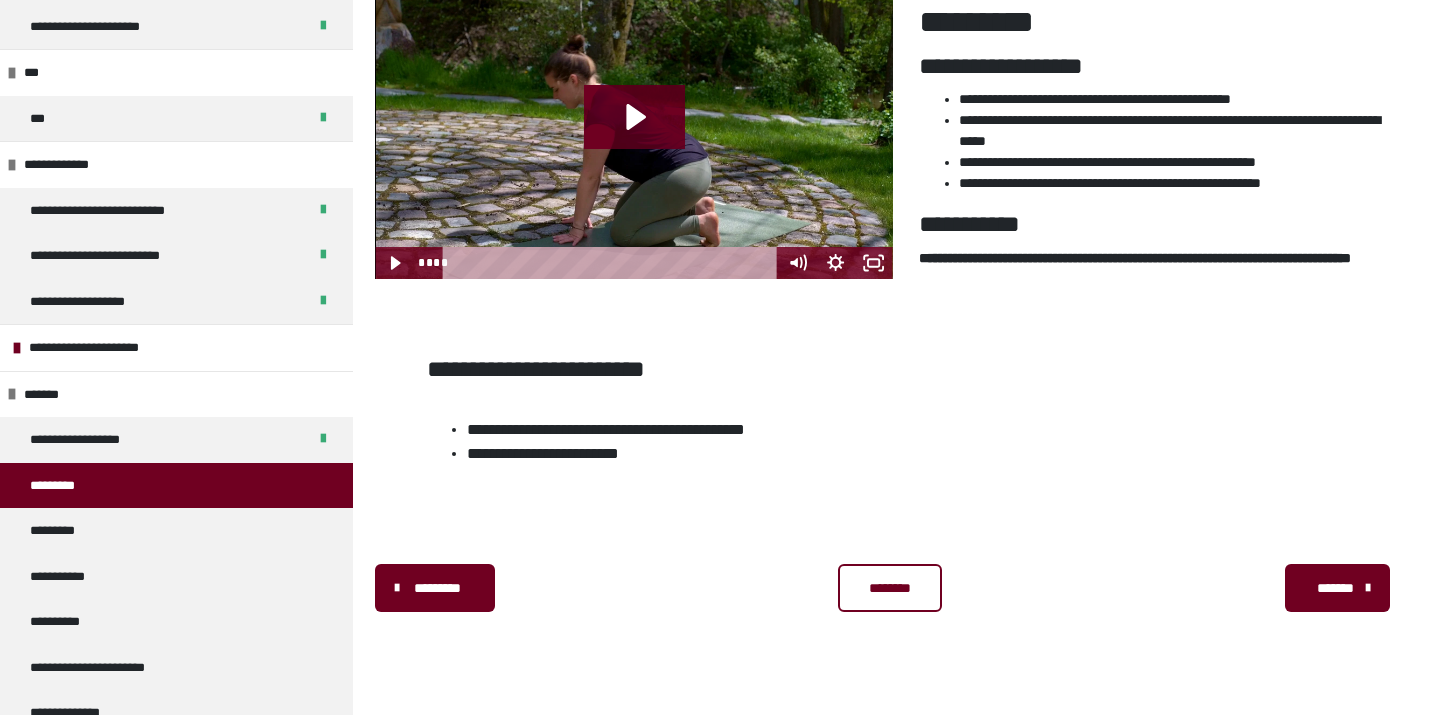 click on "********" at bounding box center (890, 588) 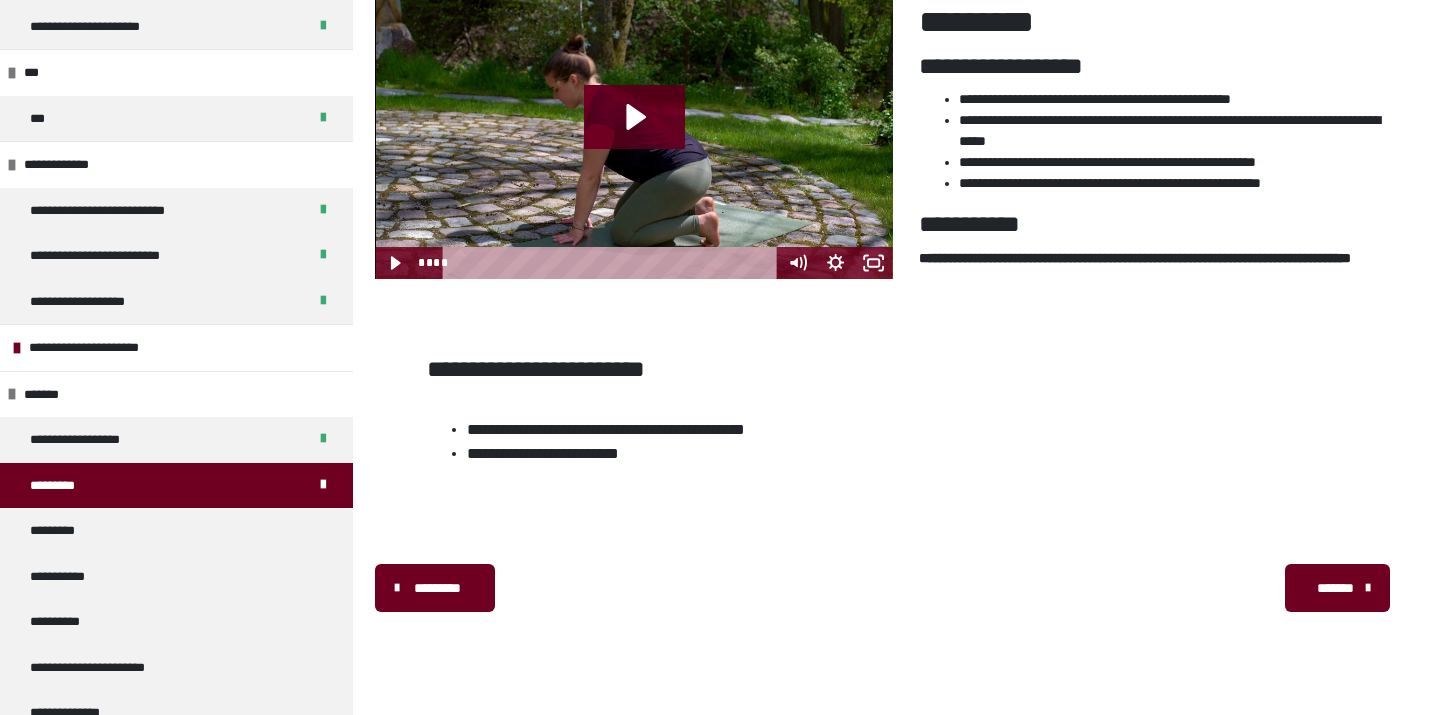 click on "*******" at bounding box center [1337, 588] 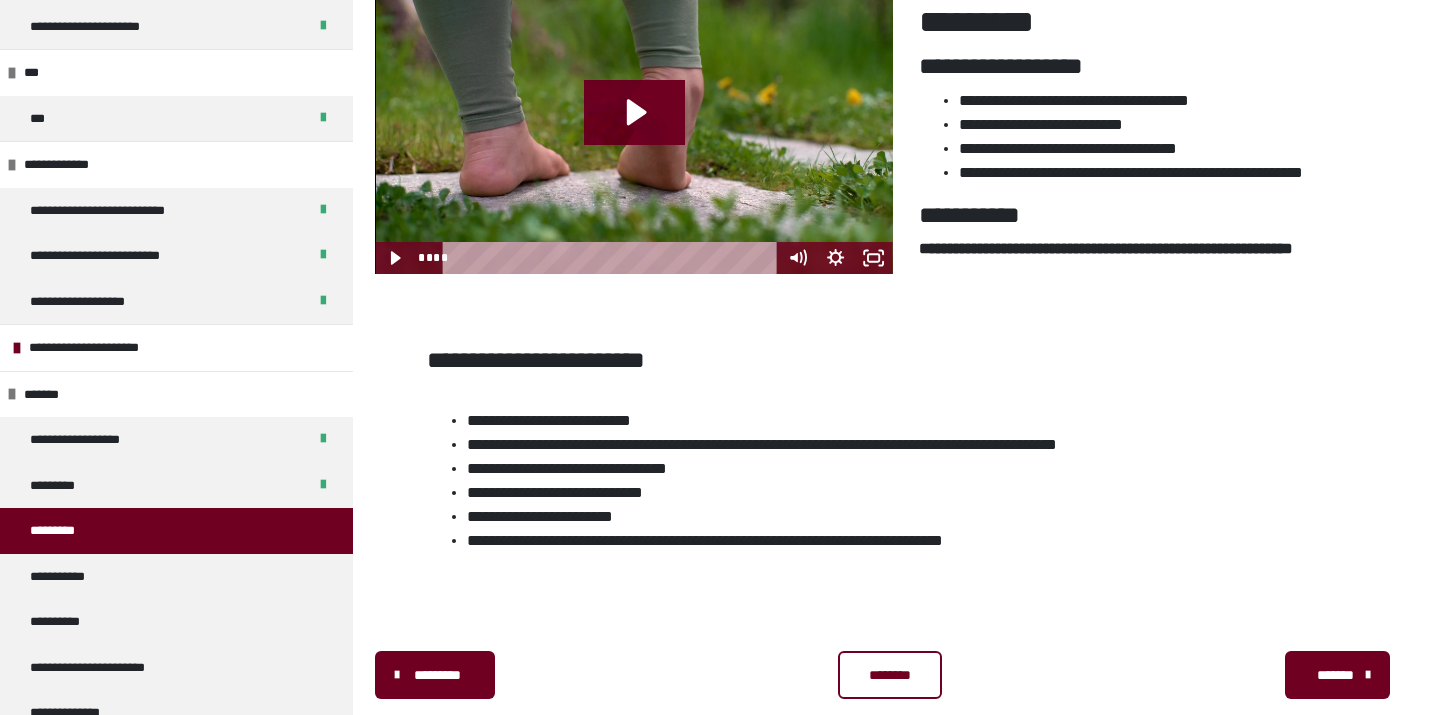 click on "********" at bounding box center [889, 675] 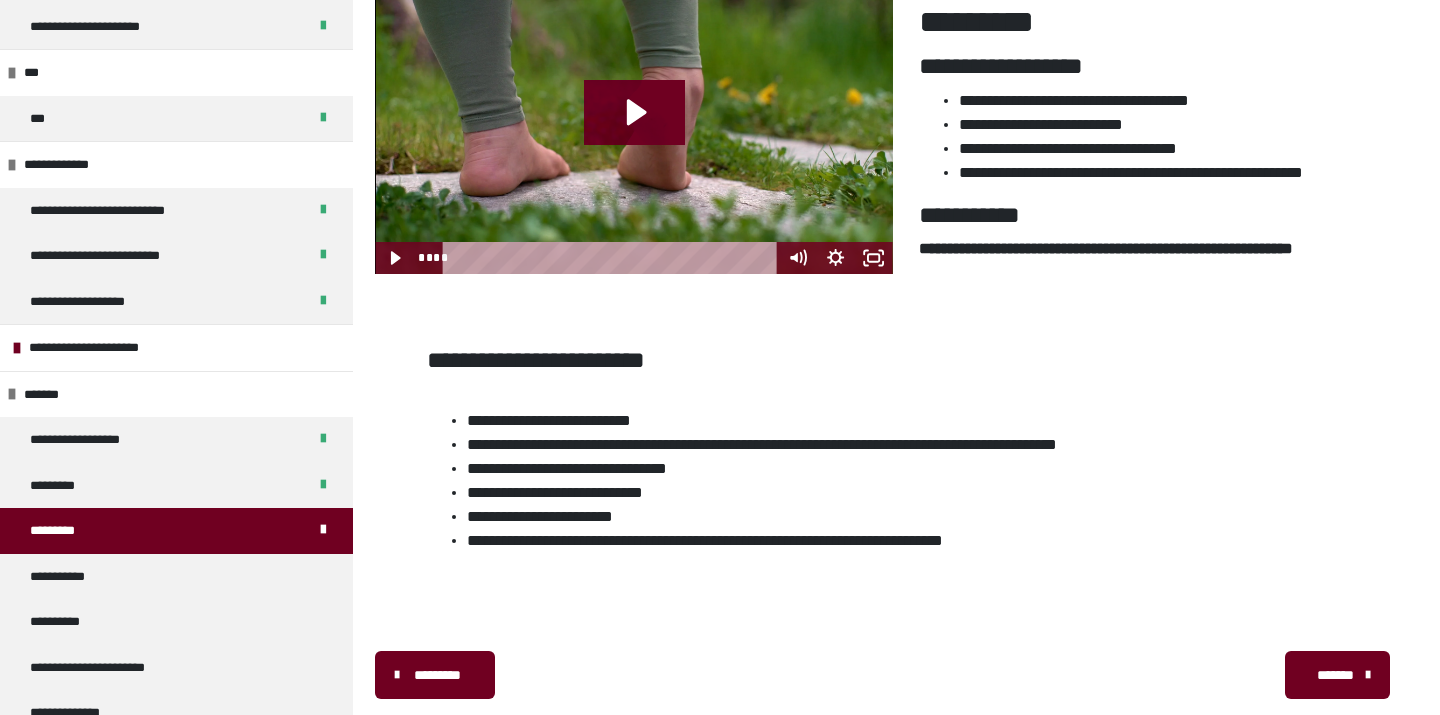 click on "*******" at bounding box center [1337, 675] 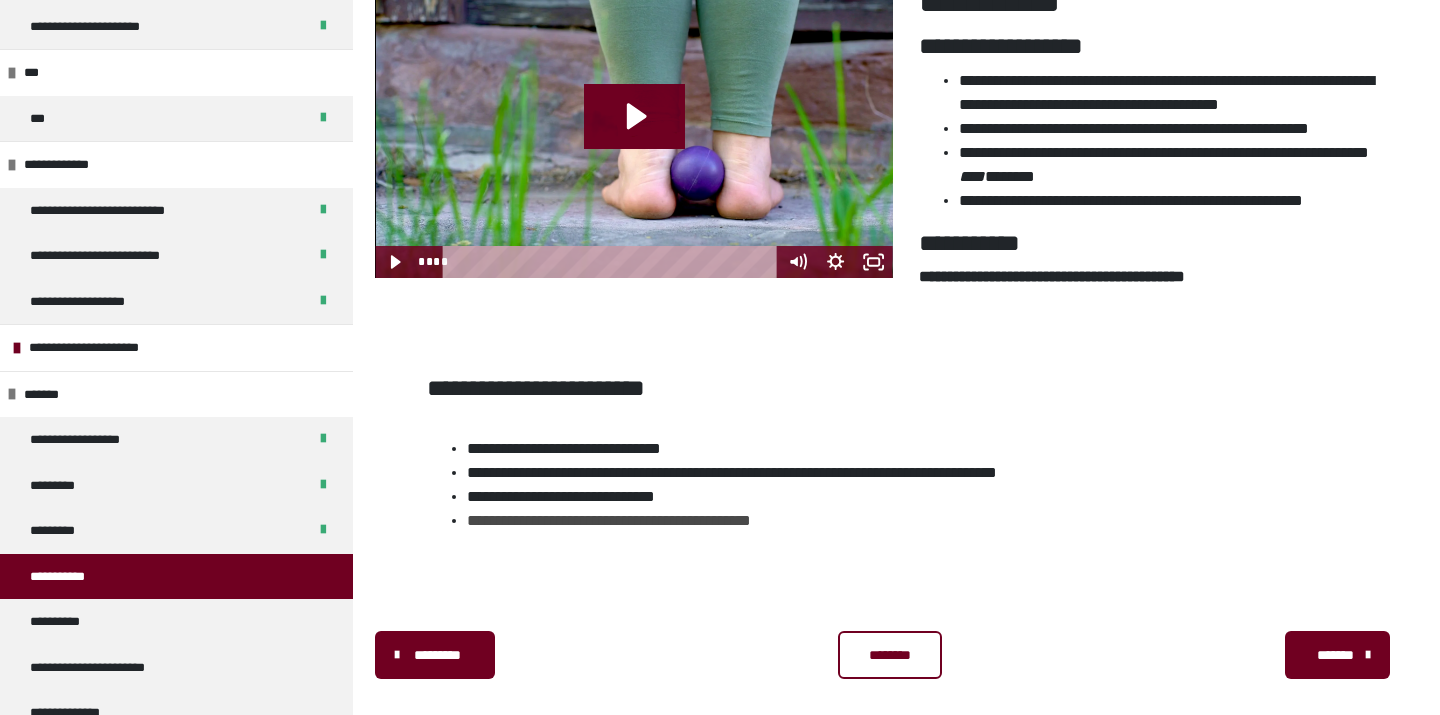 scroll, scrollTop: 362, scrollLeft: 0, axis: vertical 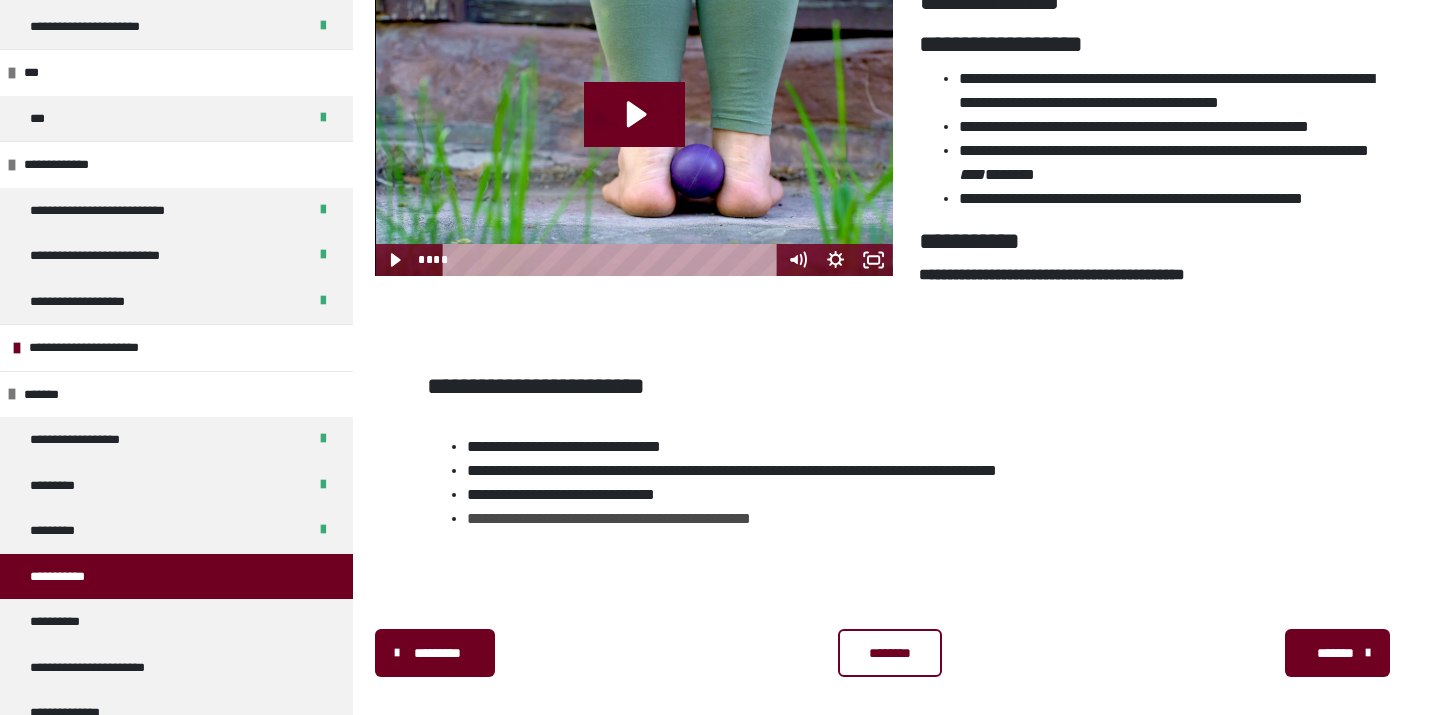 click on "********" at bounding box center [889, 653] 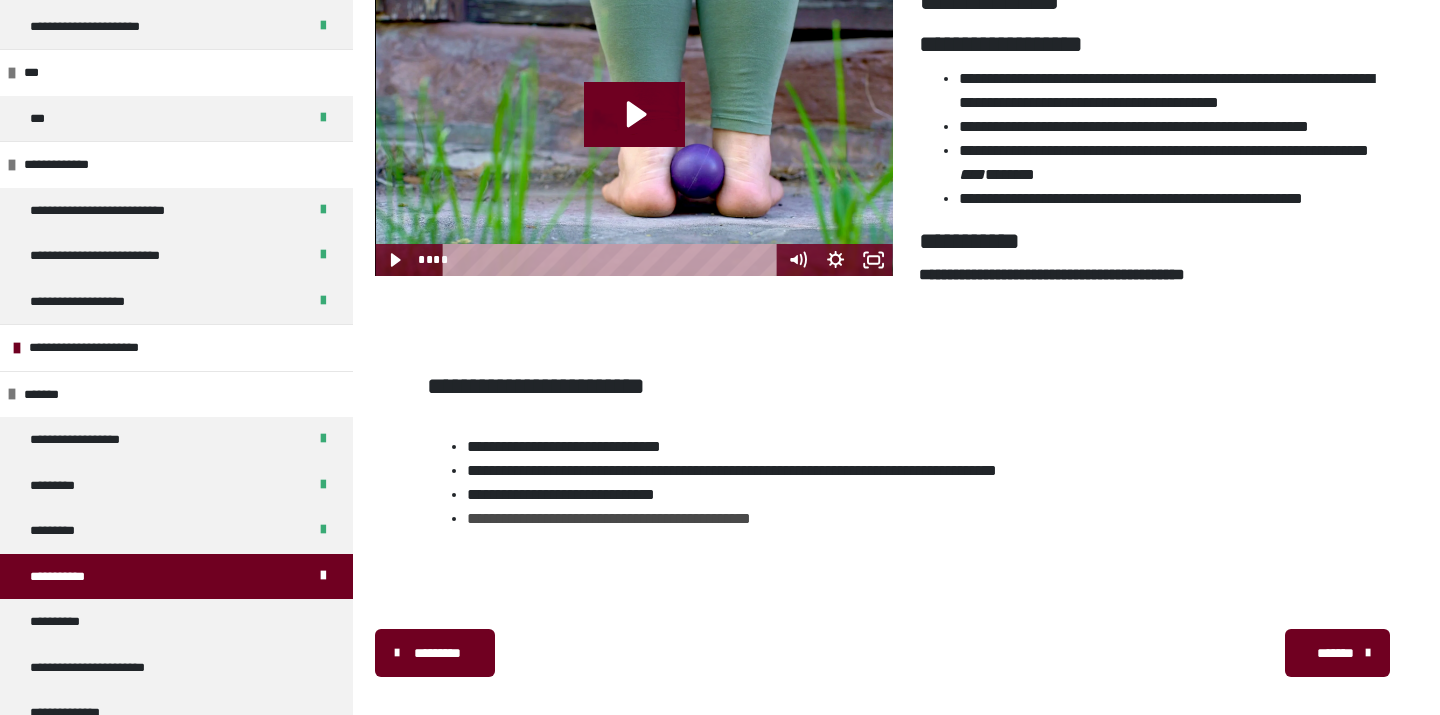 click on "*******" at bounding box center (1337, 653) 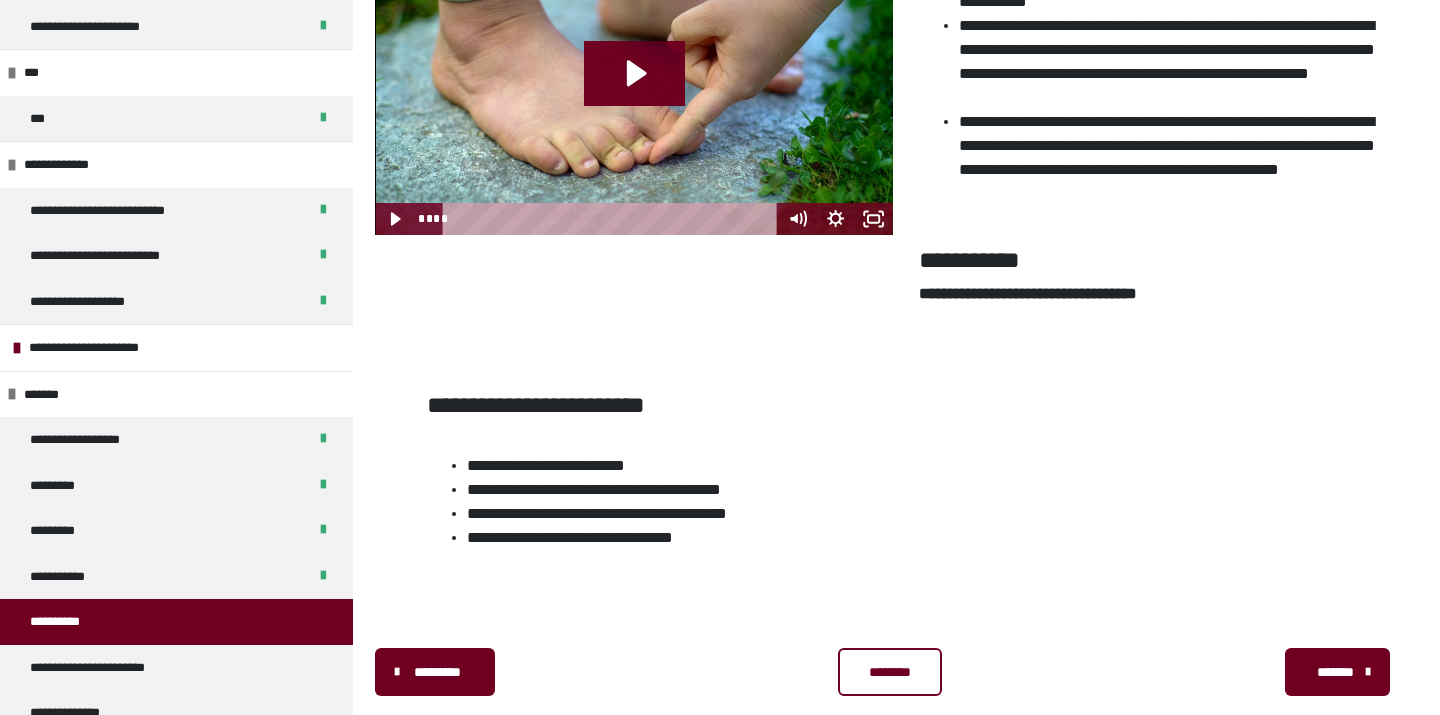 scroll, scrollTop: 504, scrollLeft: 0, axis: vertical 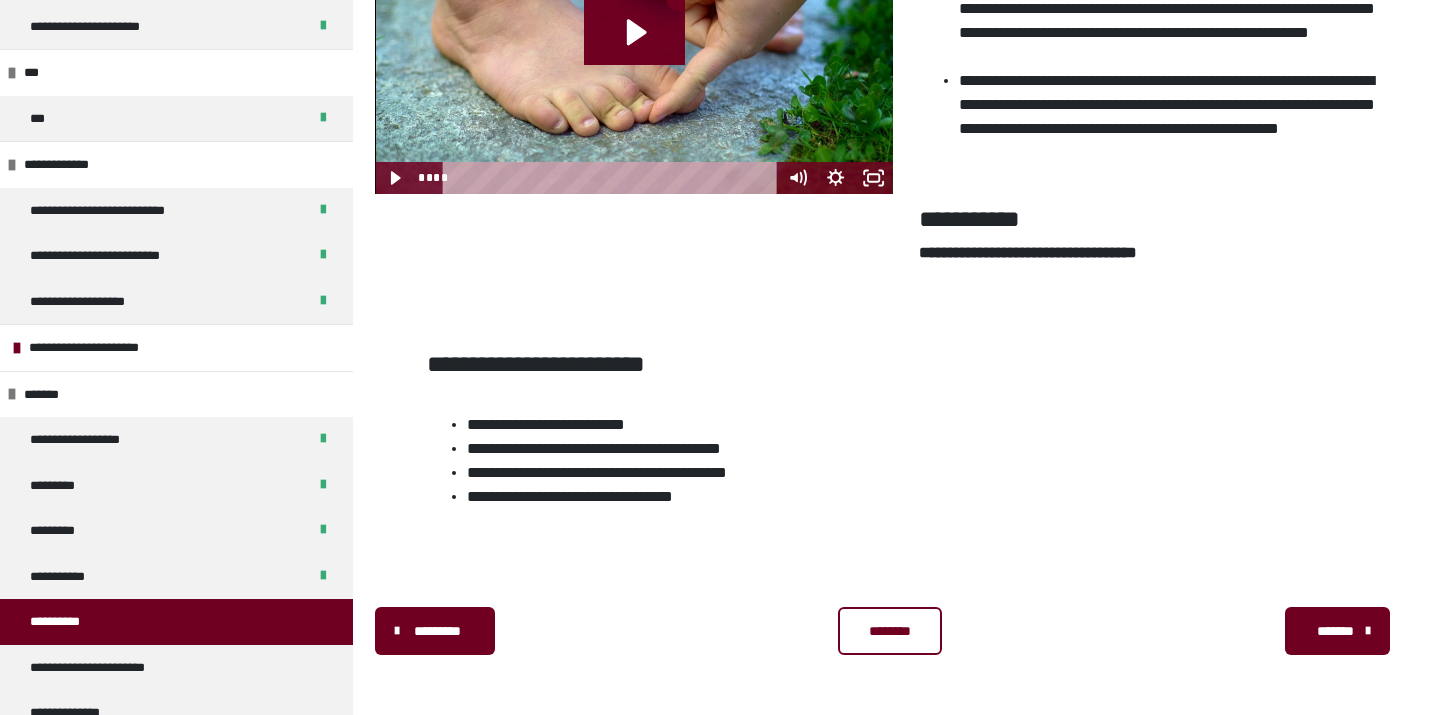 click on "********" at bounding box center [889, 631] 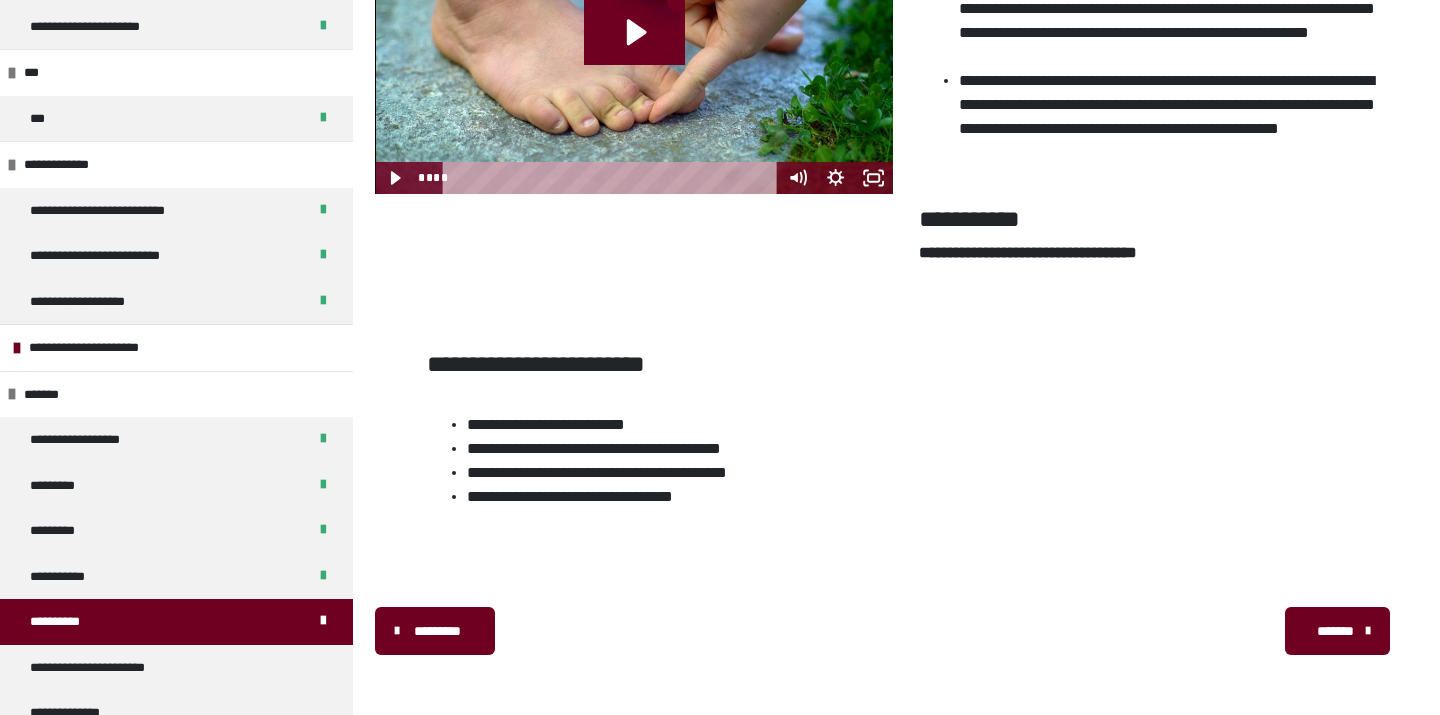 click on "*******" at bounding box center [1335, 631] 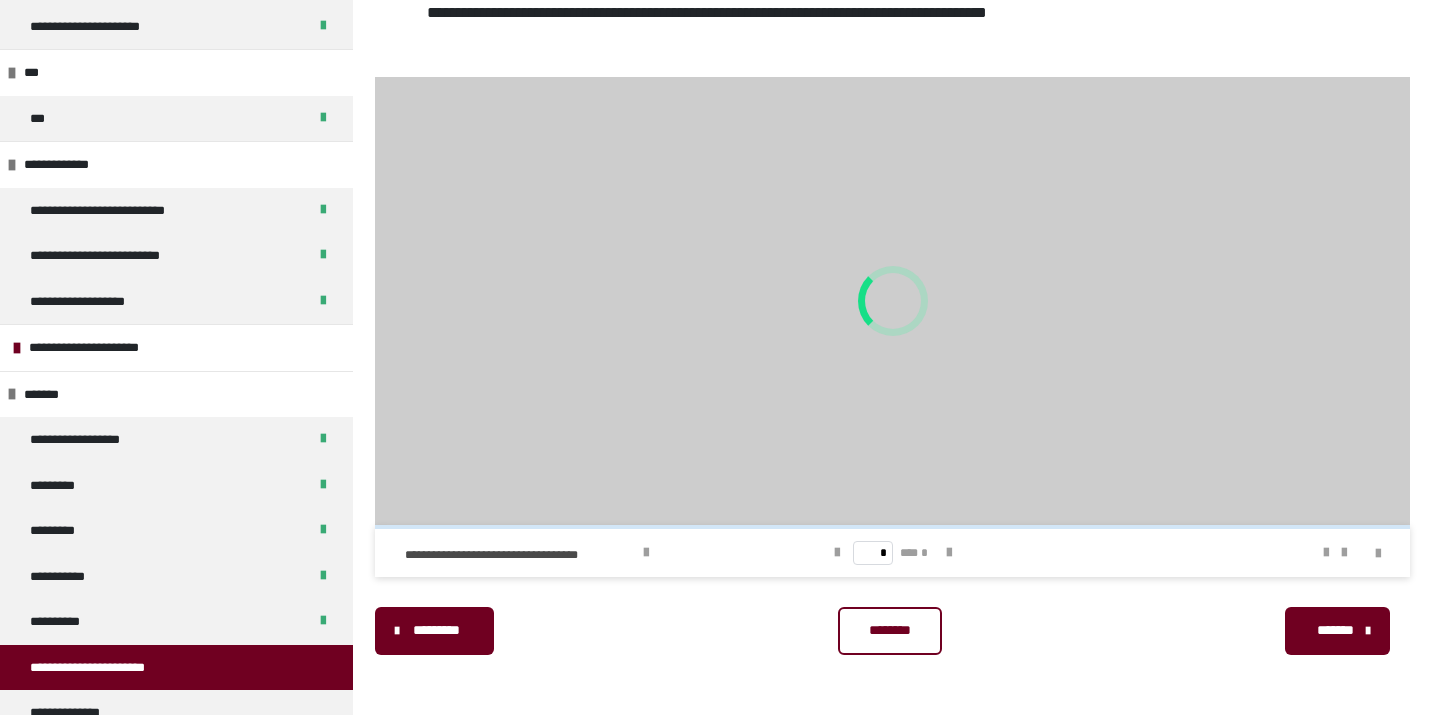 scroll, scrollTop: 416, scrollLeft: 0, axis: vertical 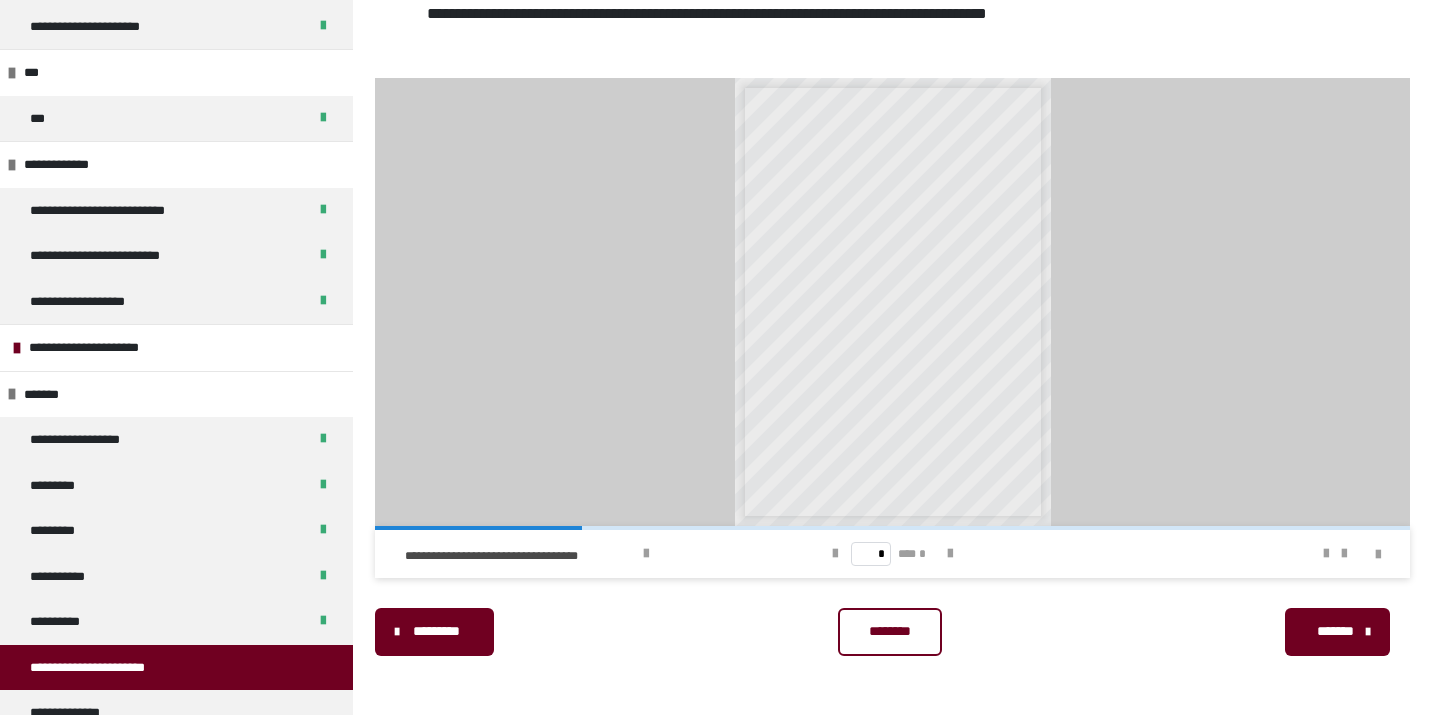 click on "********" at bounding box center (889, 631) 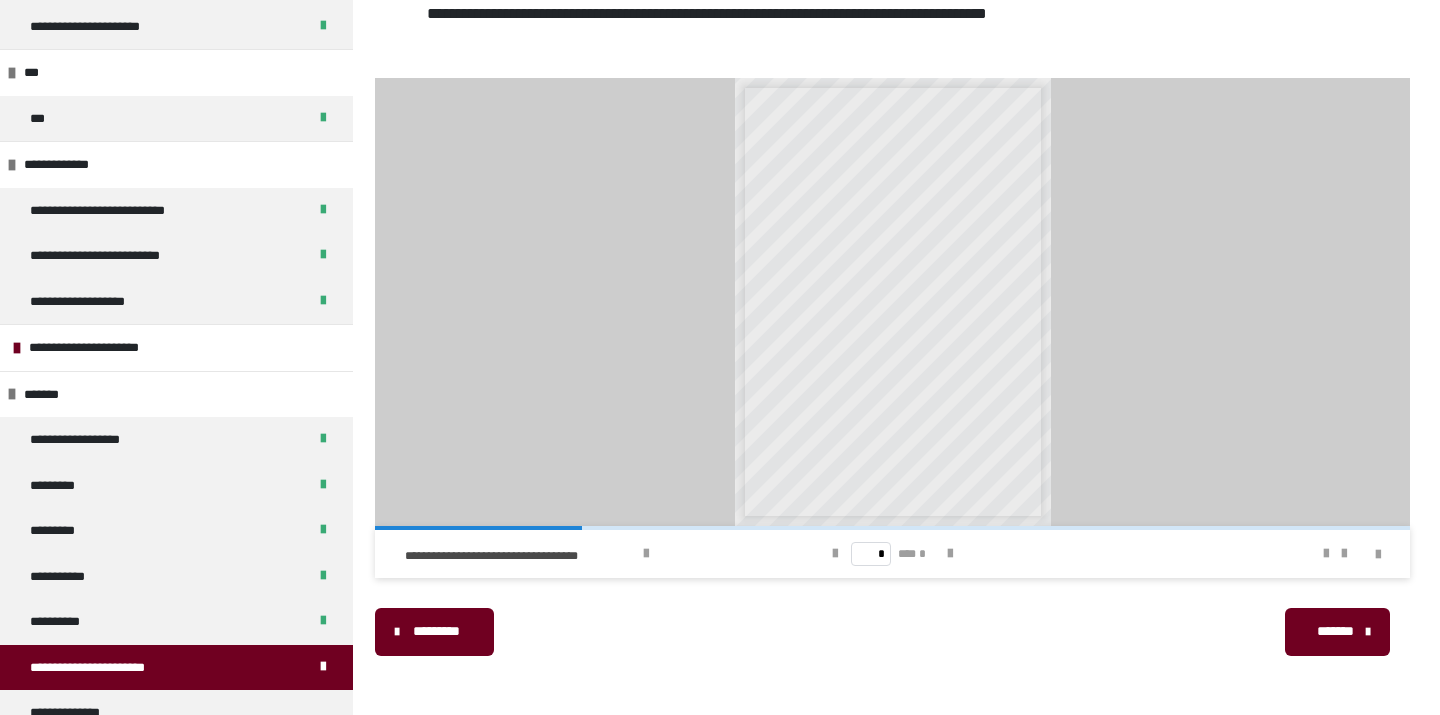 click on "*******" at bounding box center [1347, 632] 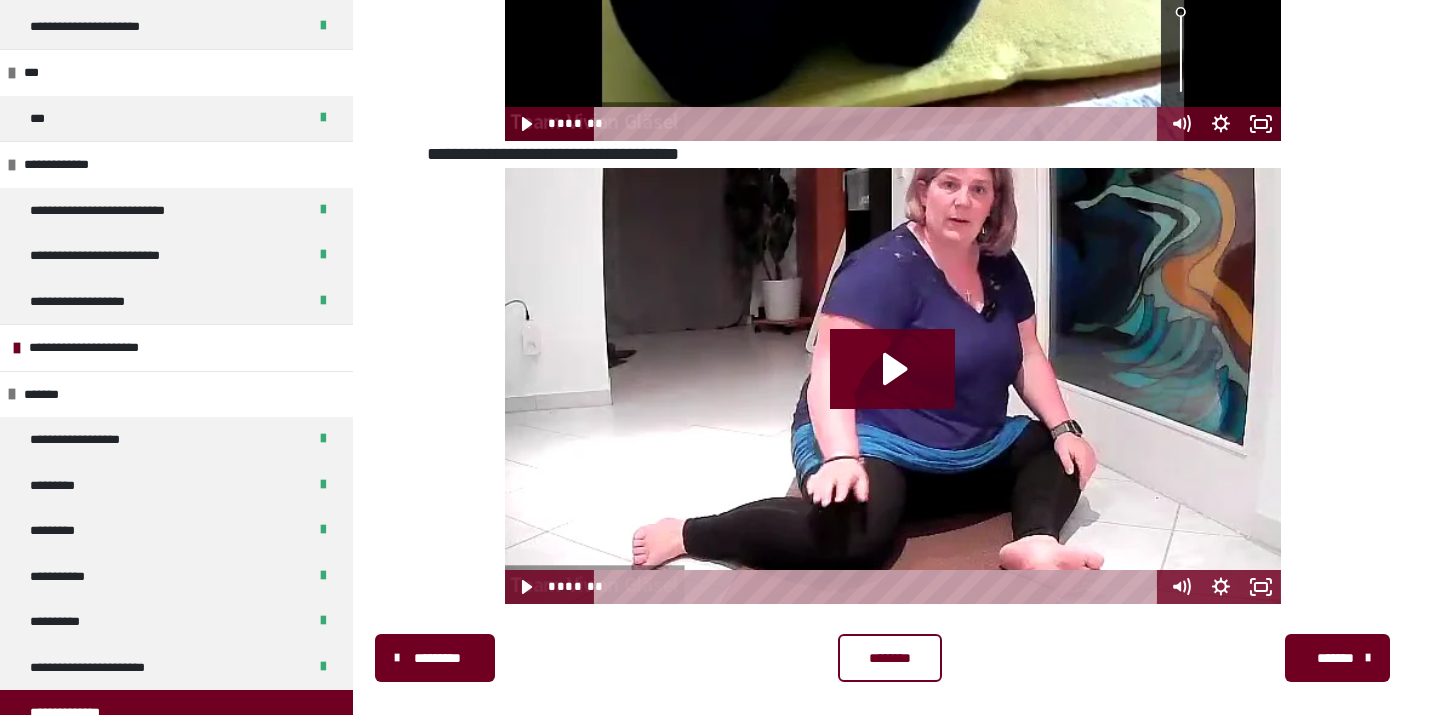 scroll, scrollTop: 808, scrollLeft: 0, axis: vertical 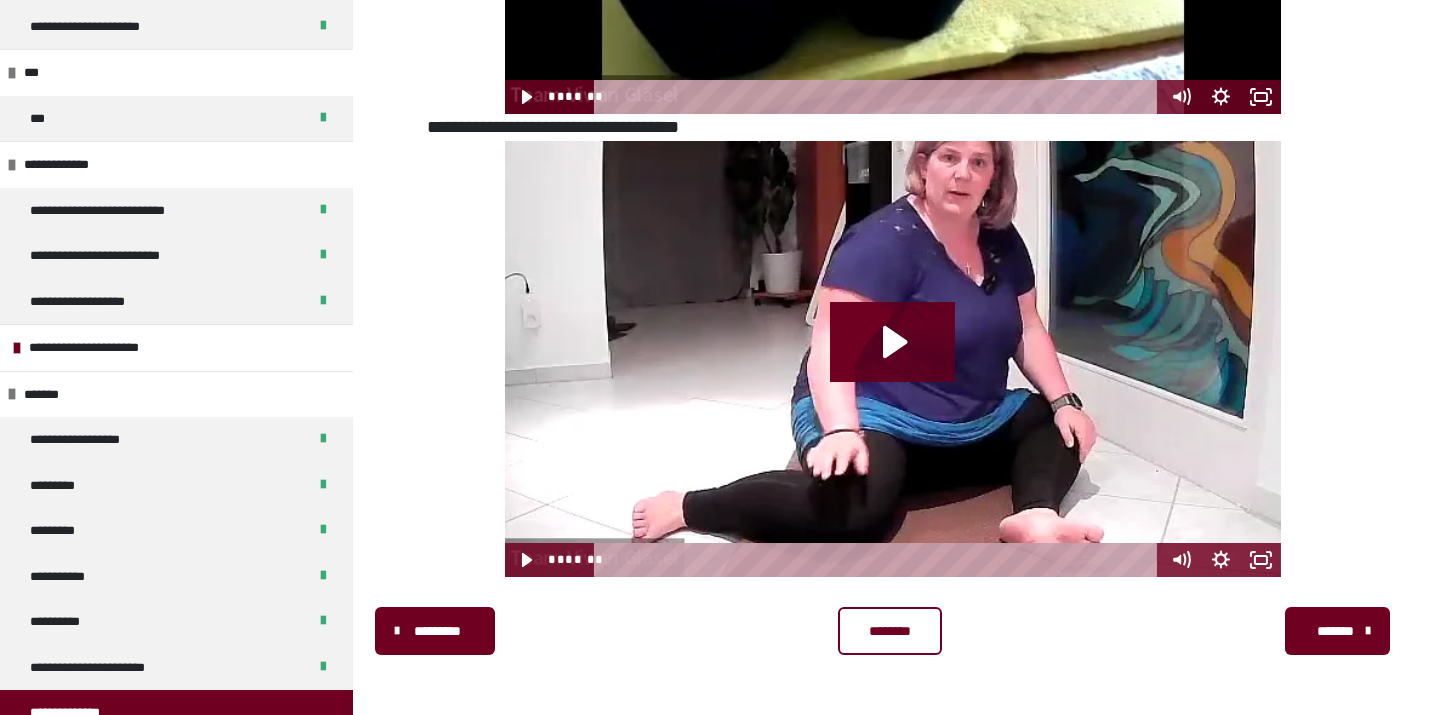 click on "*******" at bounding box center [1335, 631] 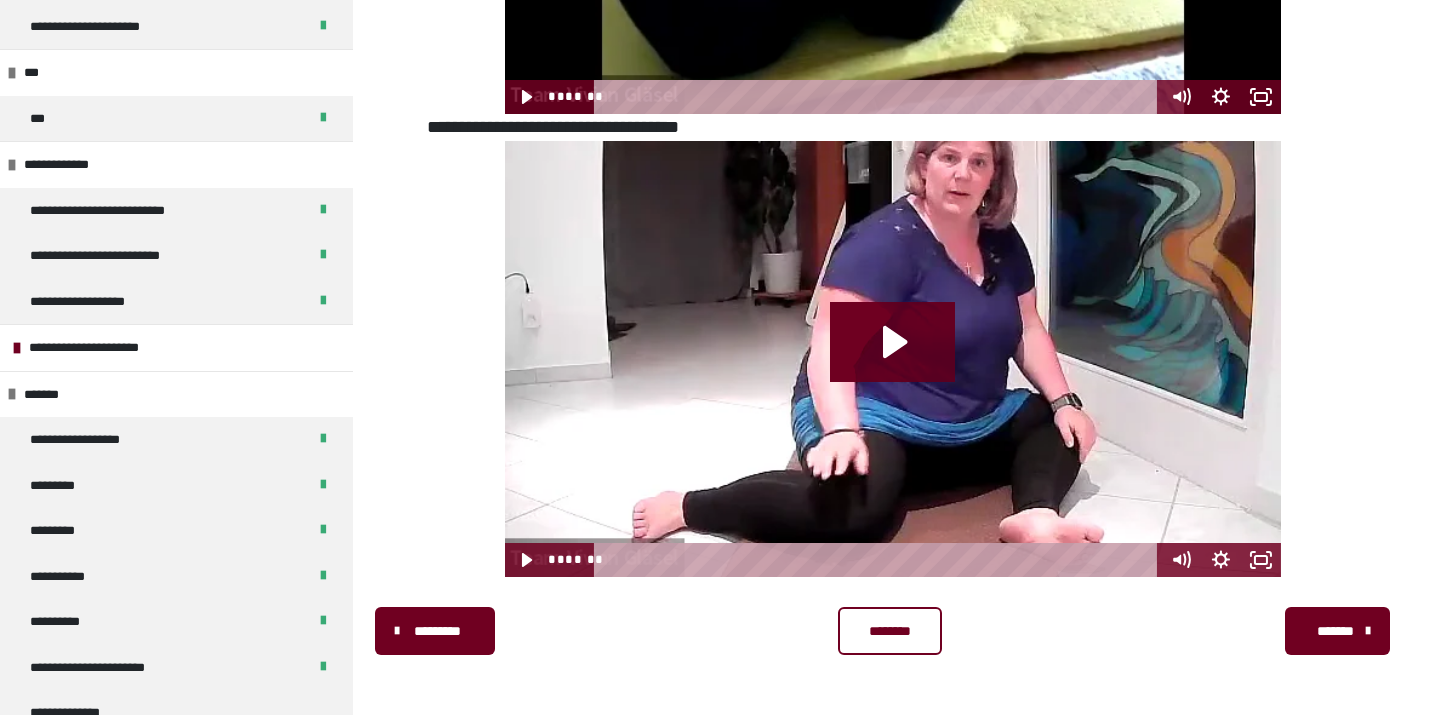 scroll, scrollTop: 340, scrollLeft: 0, axis: vertical 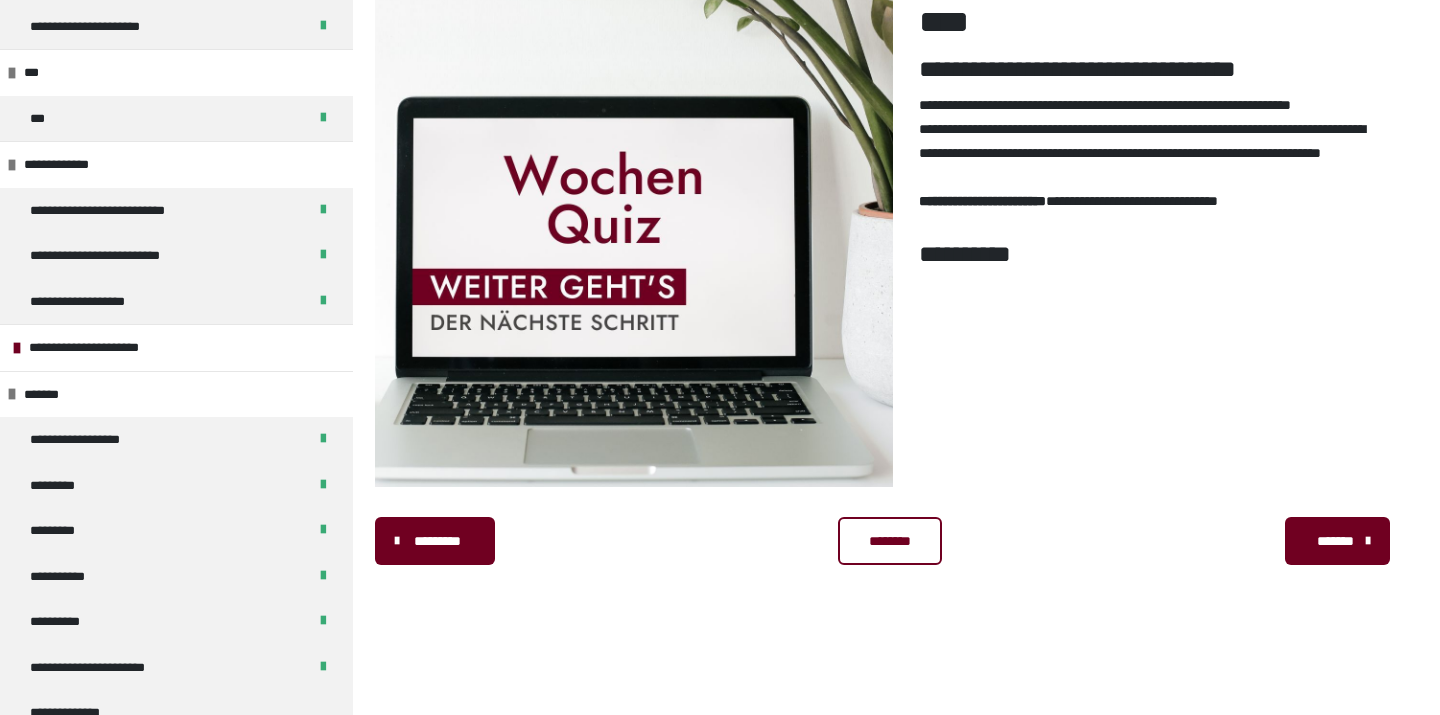 click on "*********" at bounding box center (434, 541) 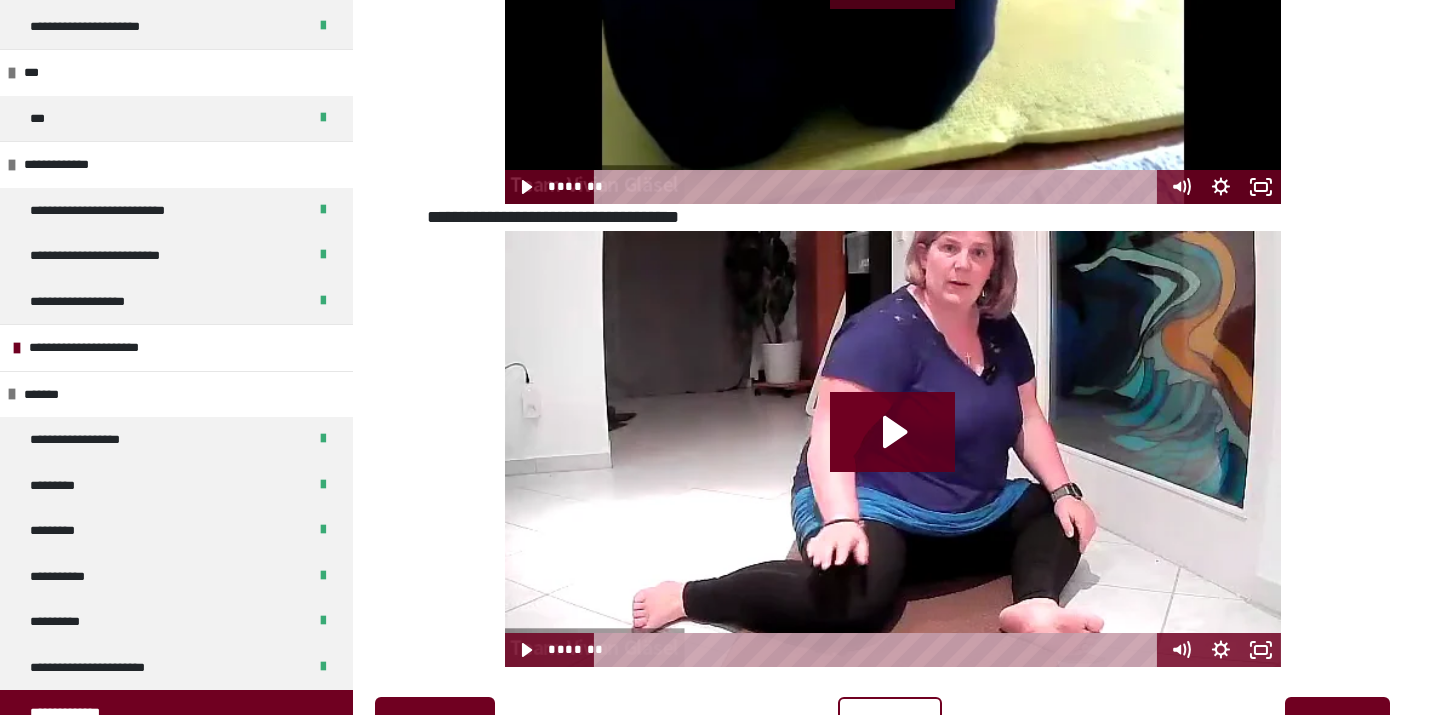 scroll, scrollTop: 808, scrollLeft: 0, axis: vertical 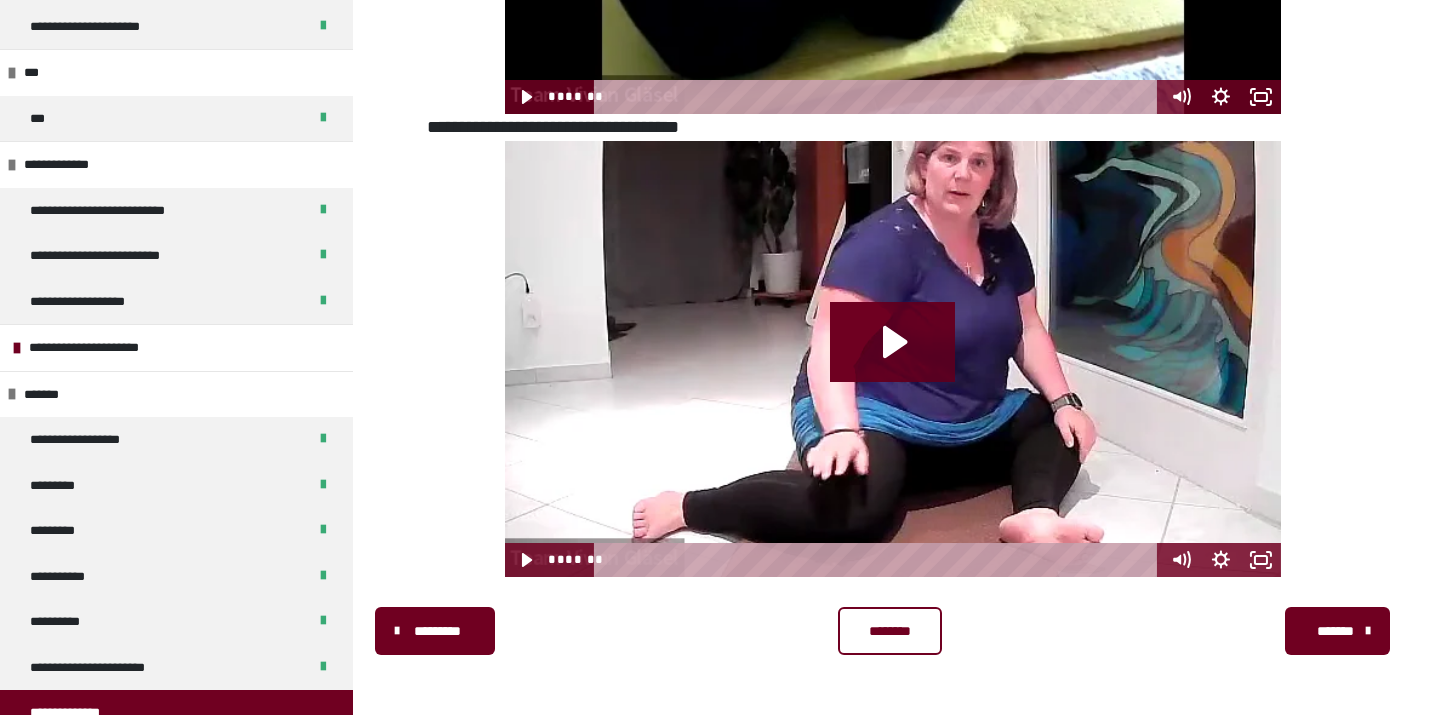 click on "********" at bounding box center [889, 631] 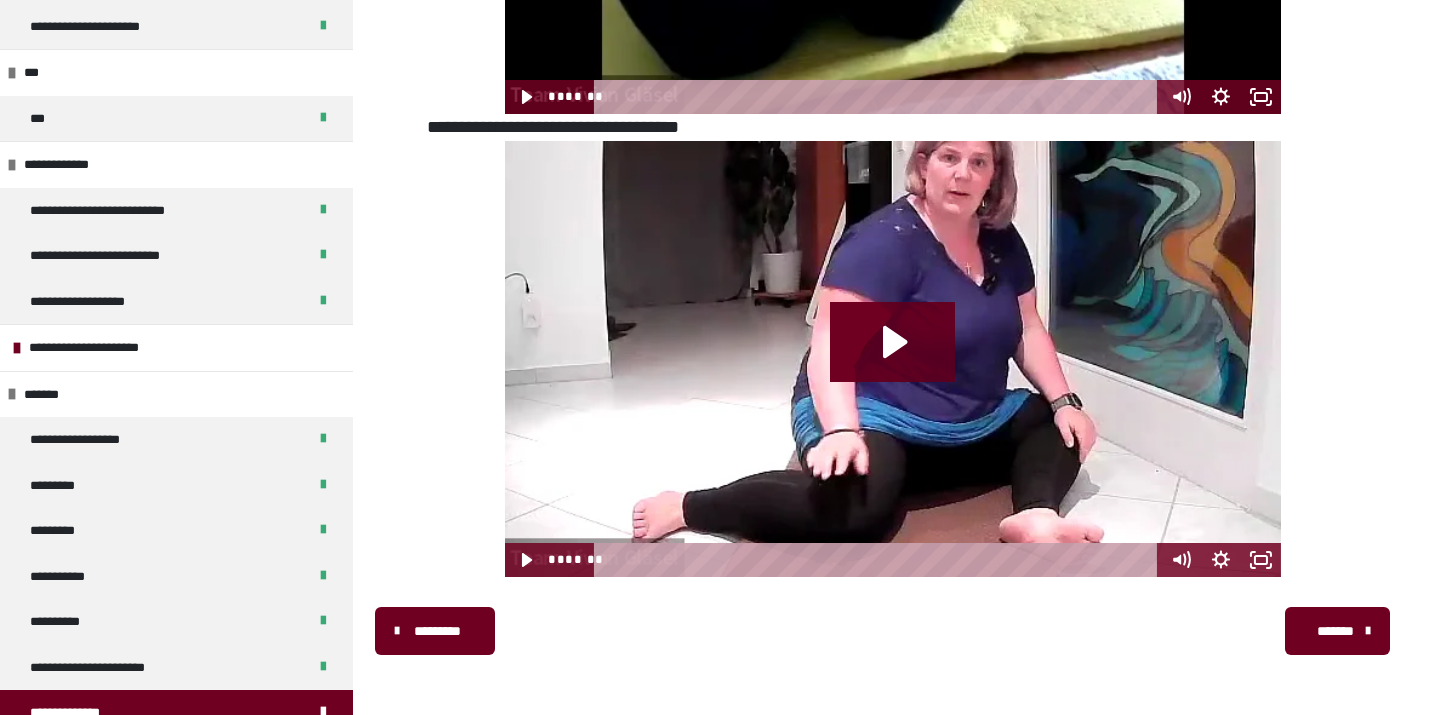 click on "*******" at bounding box center [1337, 631] 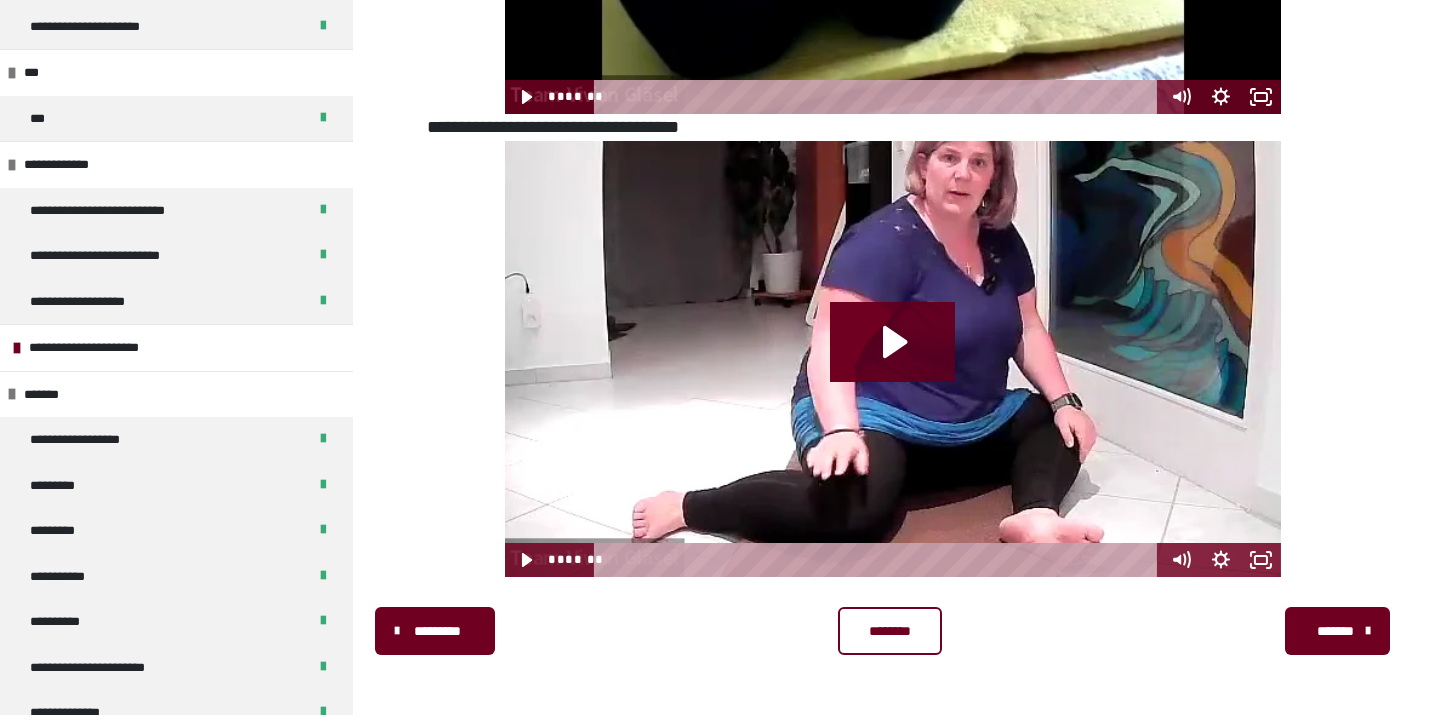 scroll, scrollTop: 340, scrollLeft: 0, axis: vertical 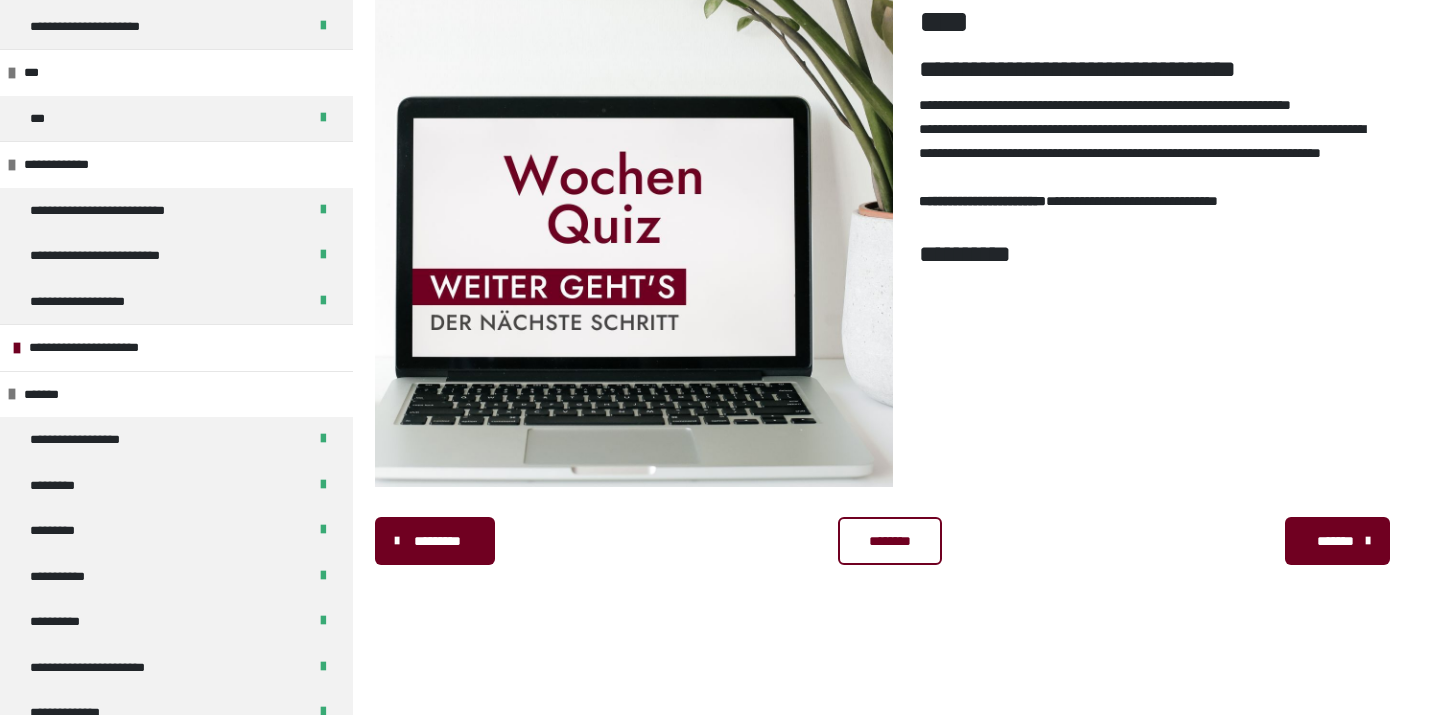 click on "********" at bounding box center (890, 541) 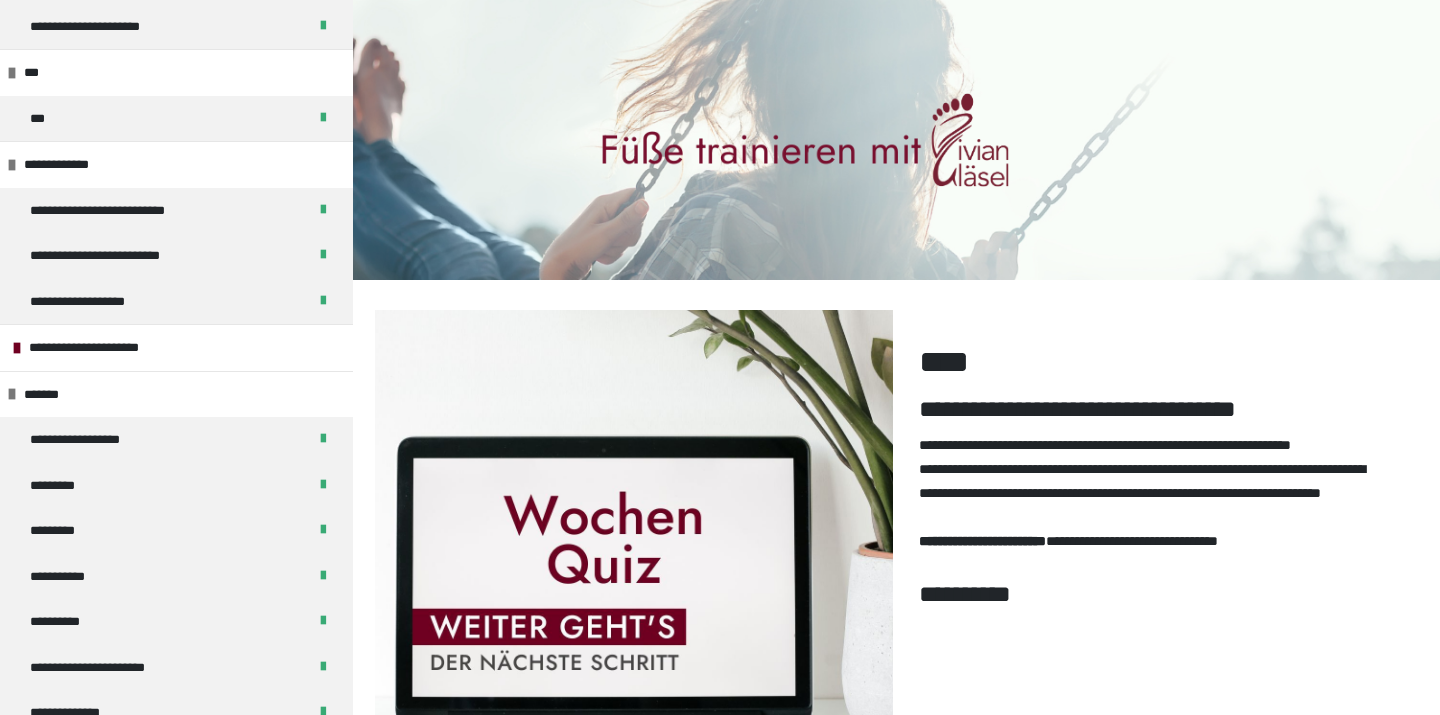 scroll, scrollTop: 0, scrollLeft: 0, axis: both 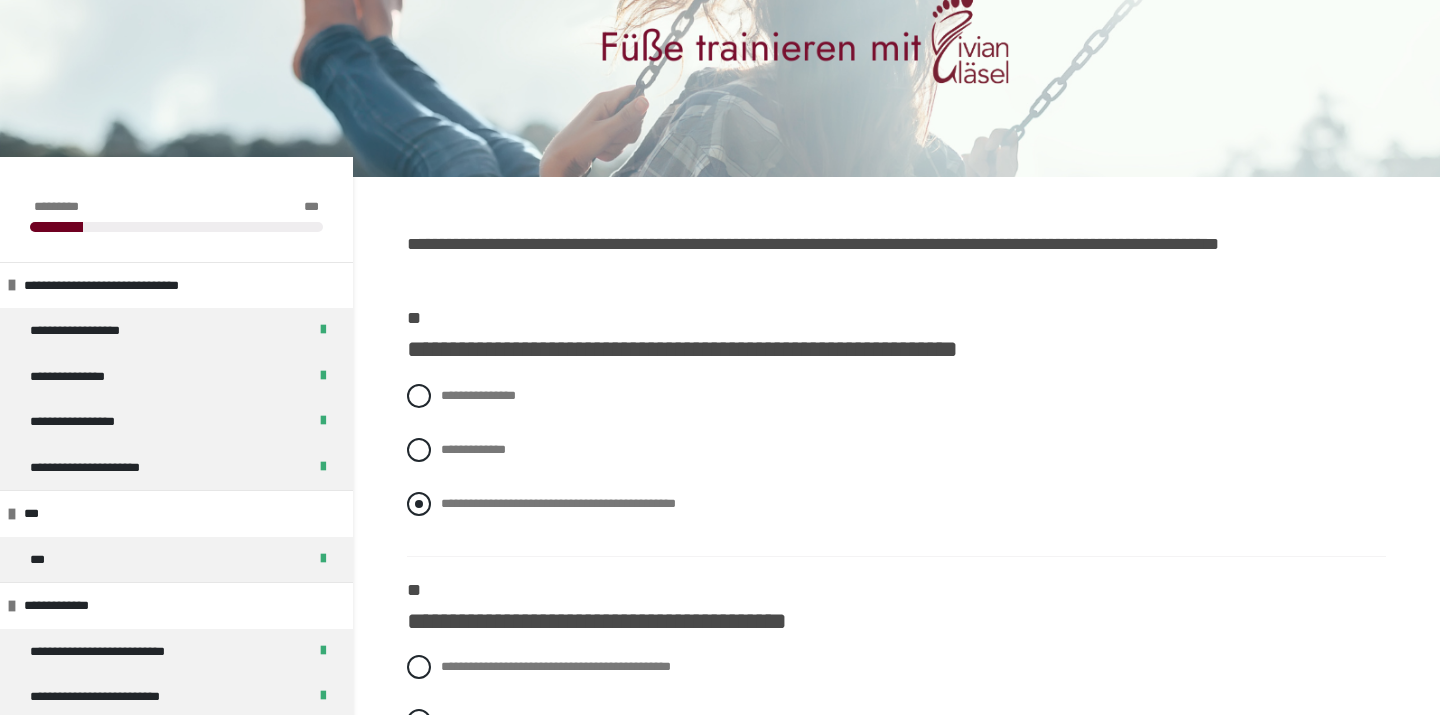 click at bounding box center (419, 504) 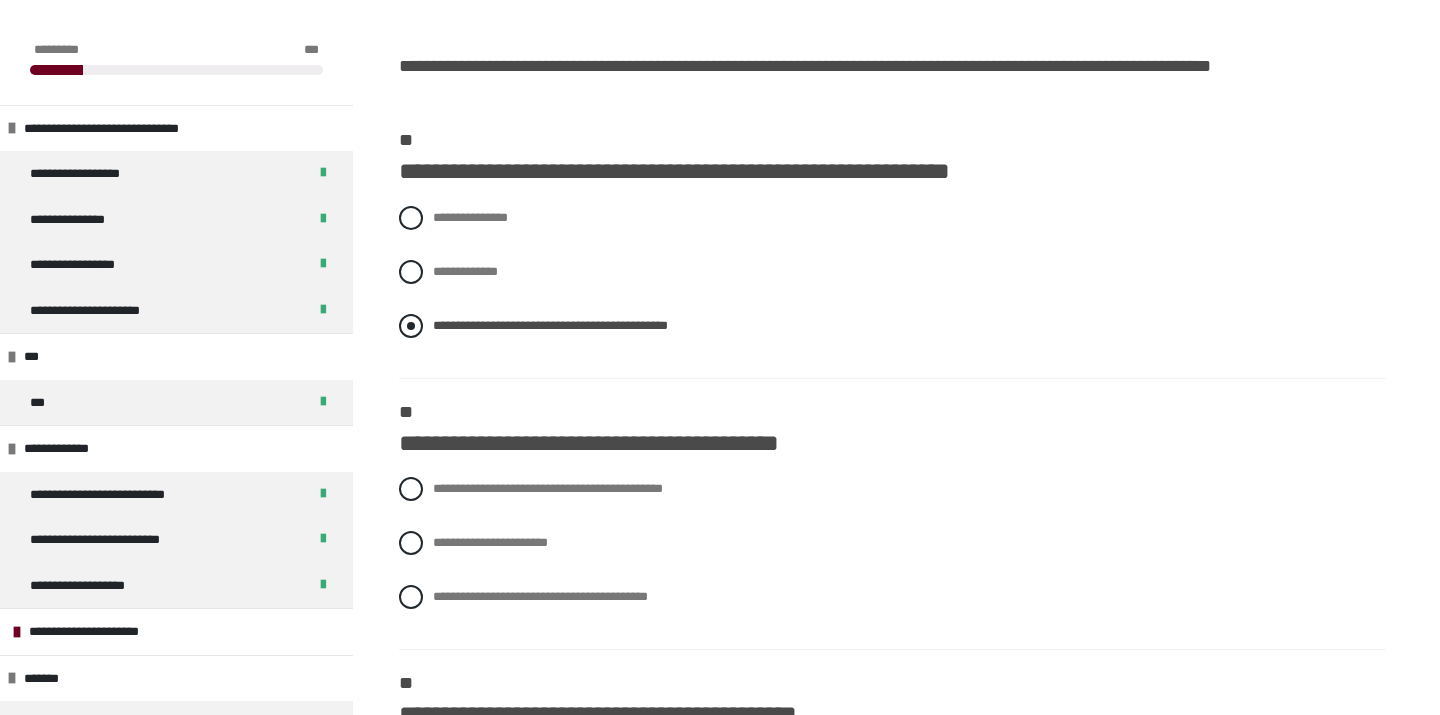 scroll, scrollTop: 293, scrollLeft: 0, axis: vertical 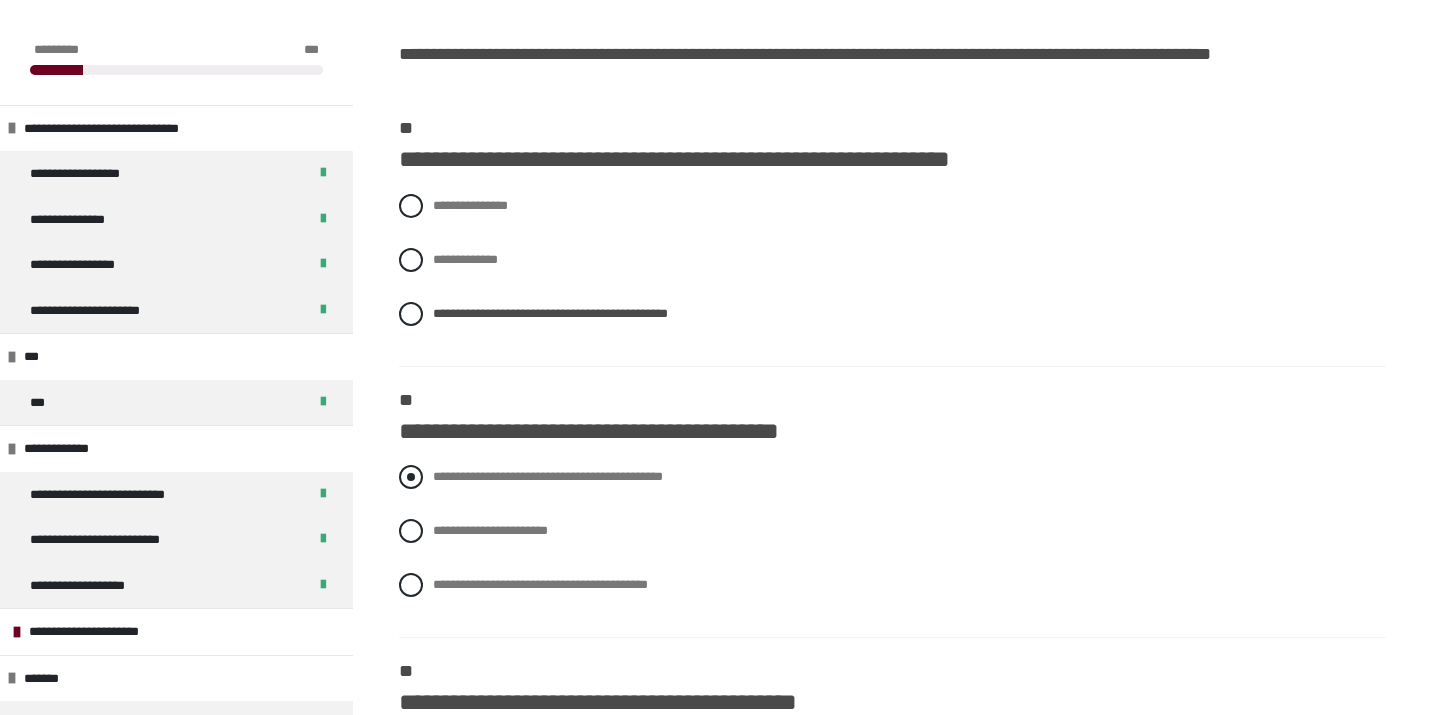 click at bounding box center [411, 477] 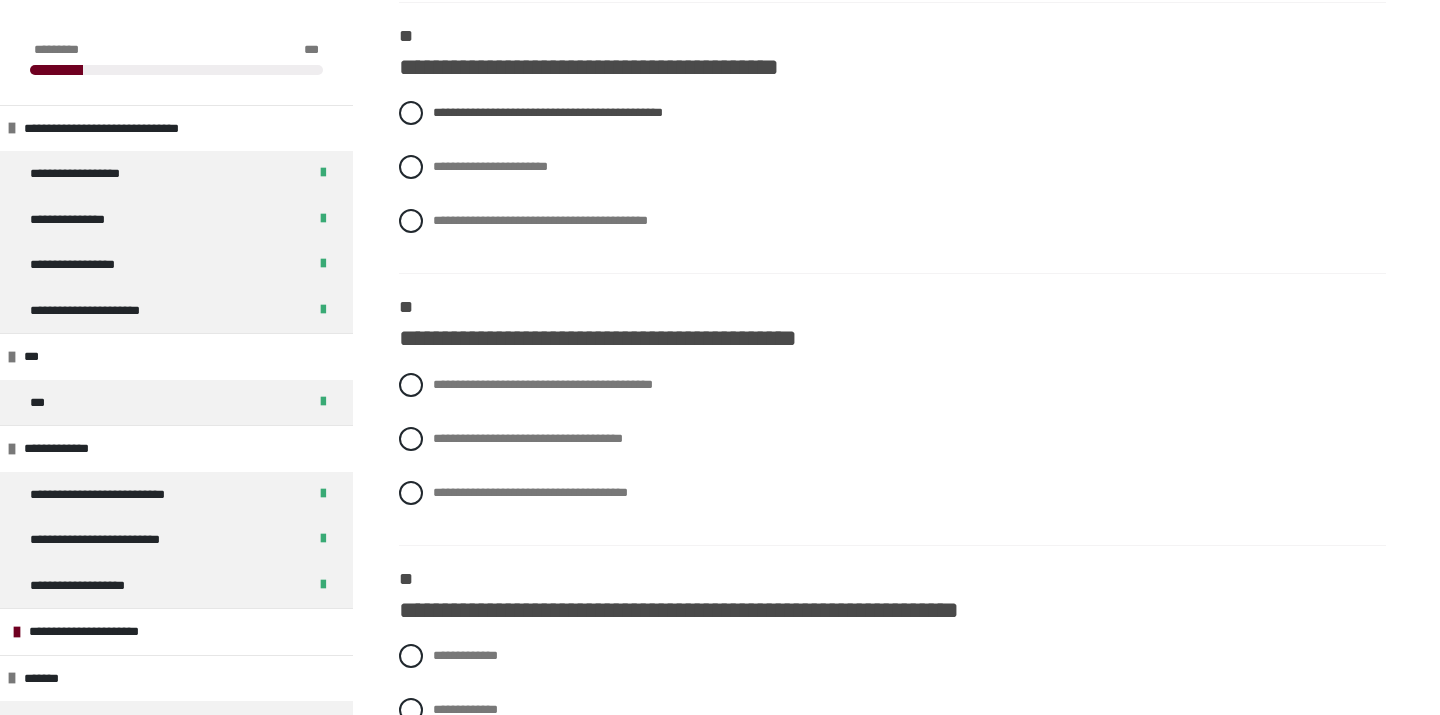 scroll, scrollTop: 660, scrollLeft: 0, axis: vertical 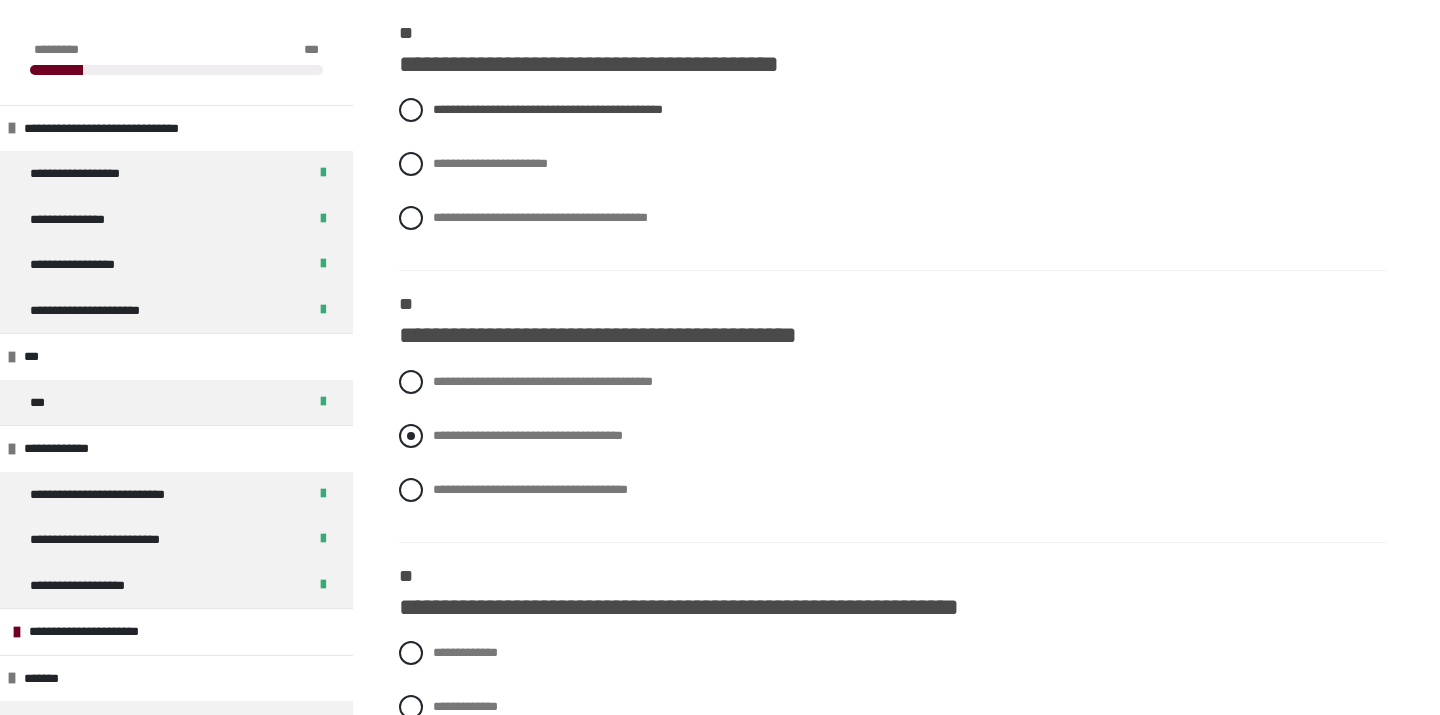 click at bounding box center [411, 436] 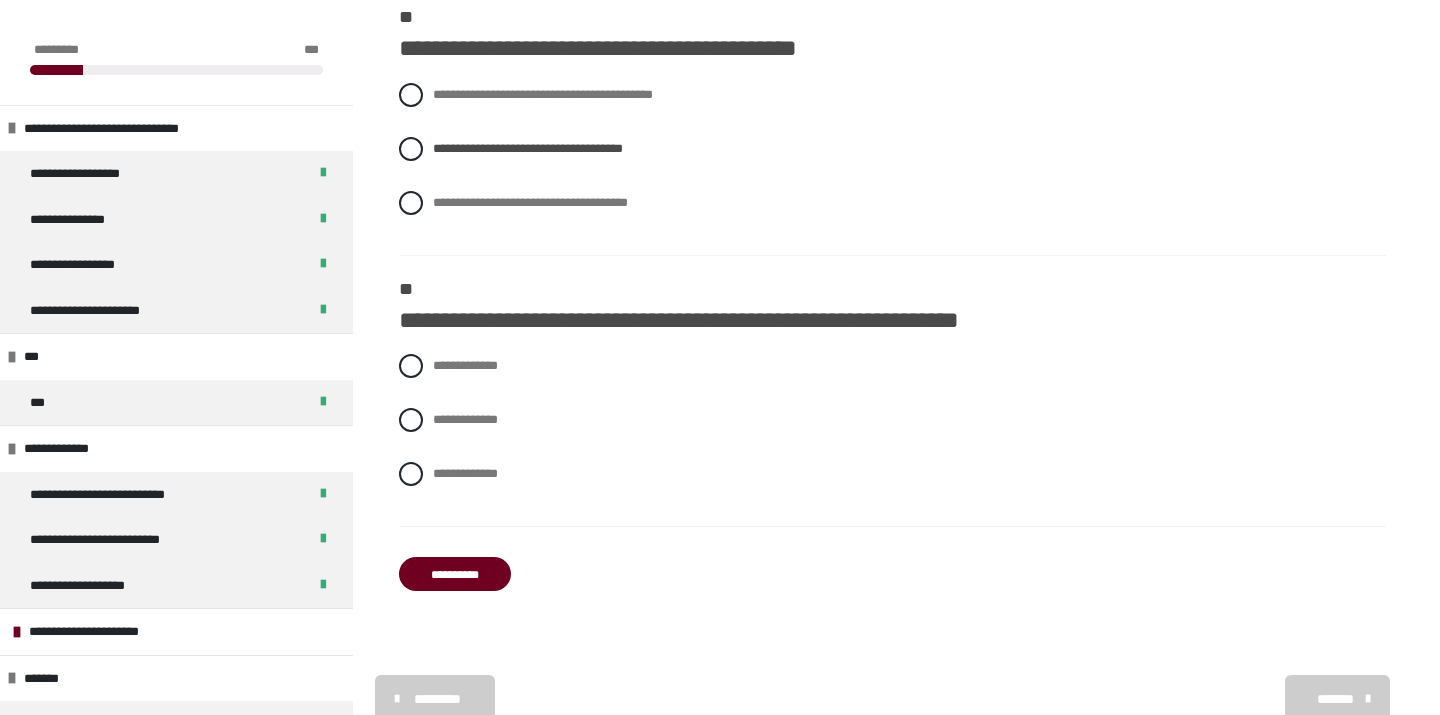 scroll, scrollTop: 948, scrollLeft: 0, axis: vertical 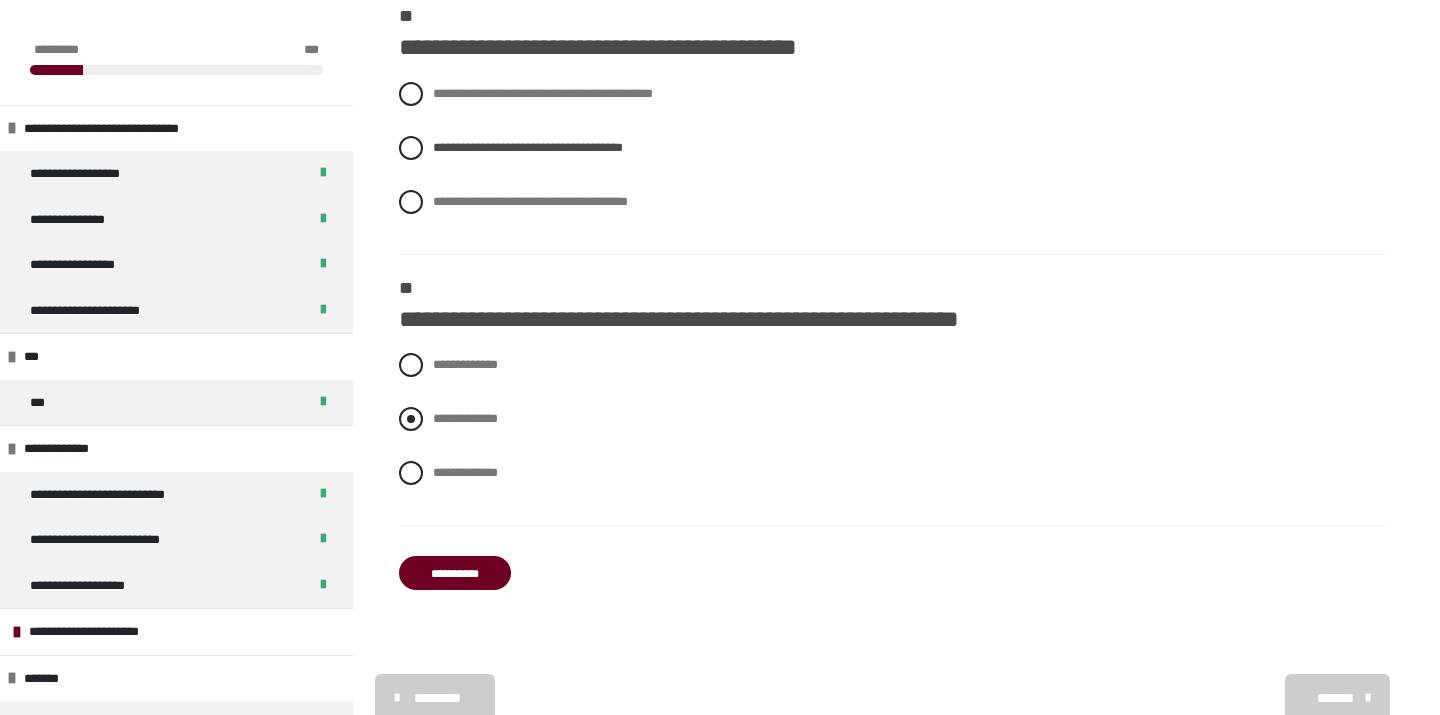 click at bounding box center (411, 419) 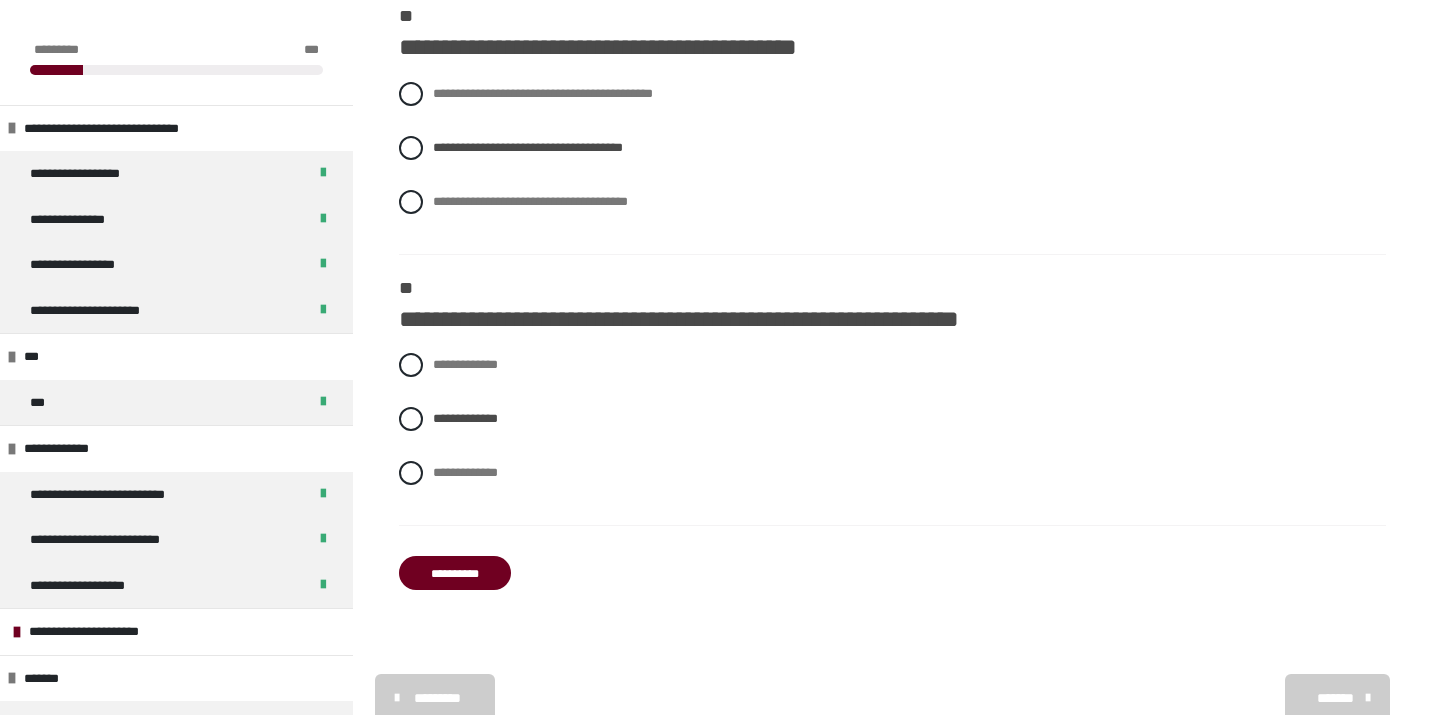 click on "**********" at bounding box center [455, 573] 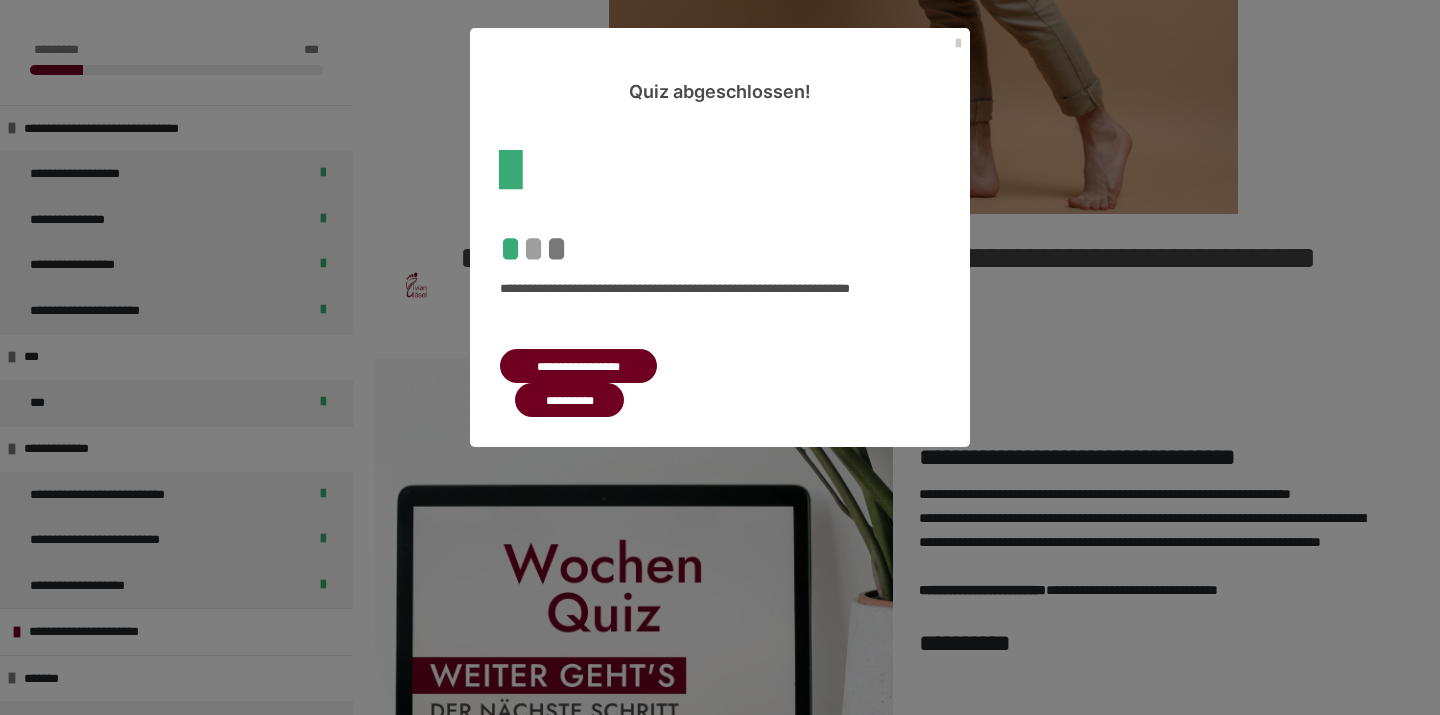 scroll, scrollTop: 795, scrollLeft: 0, axis: vertical 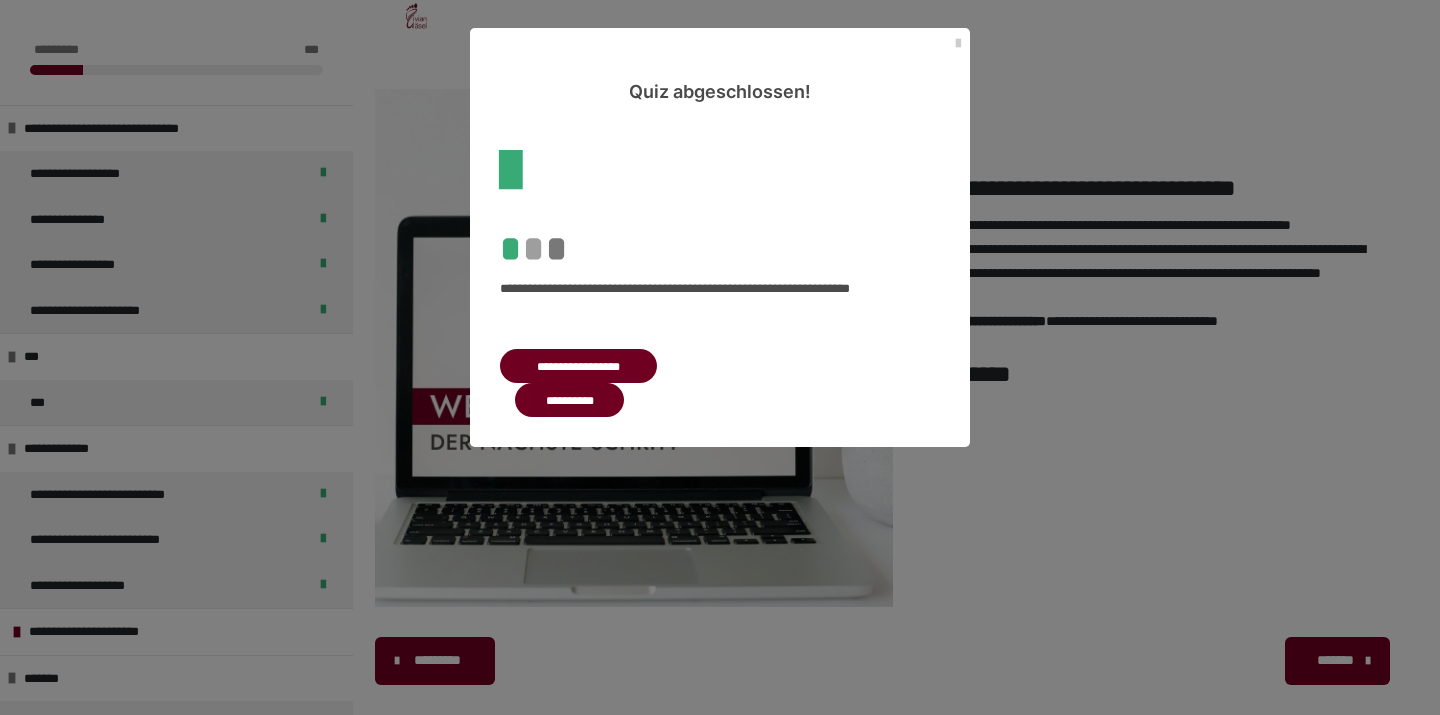 click on "**********" at bounding box center (569, 400) 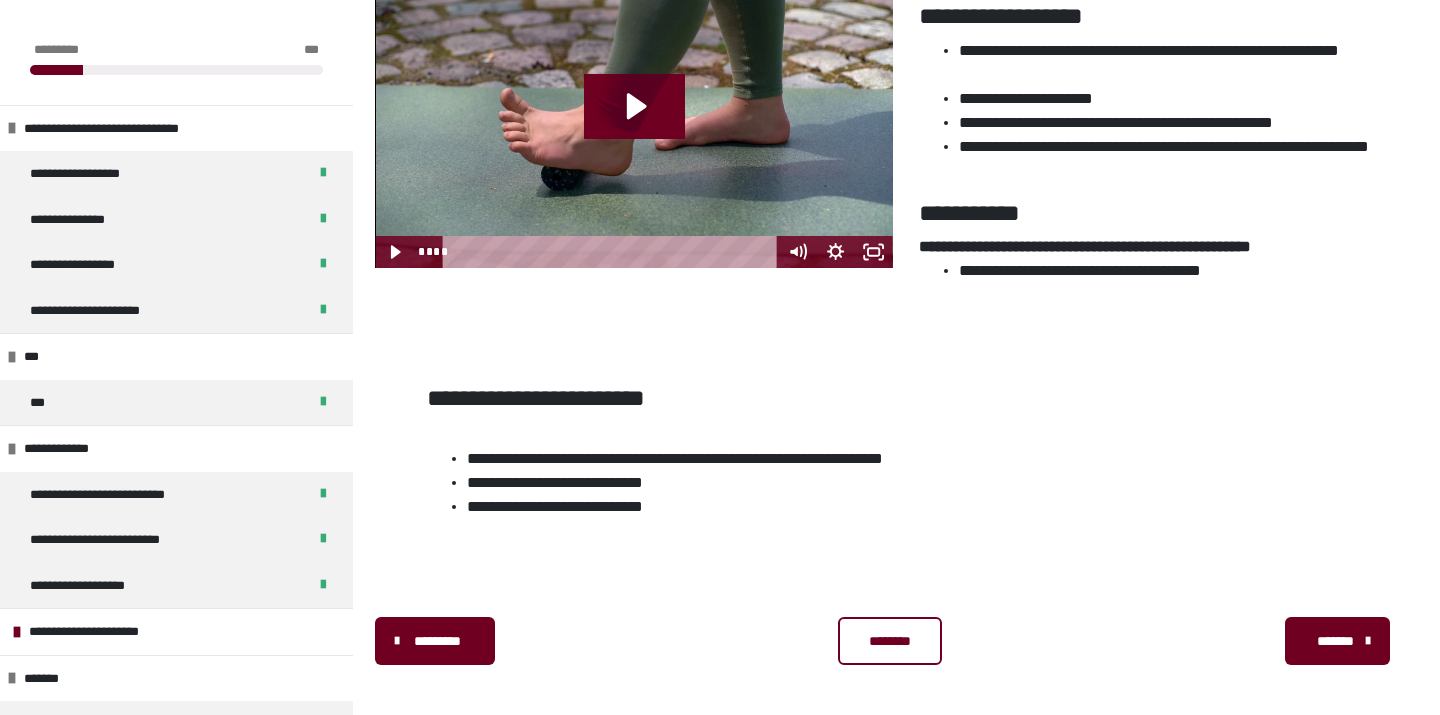 scroll, scrollTop: 400, scrollLeft: 0, axis: vertical 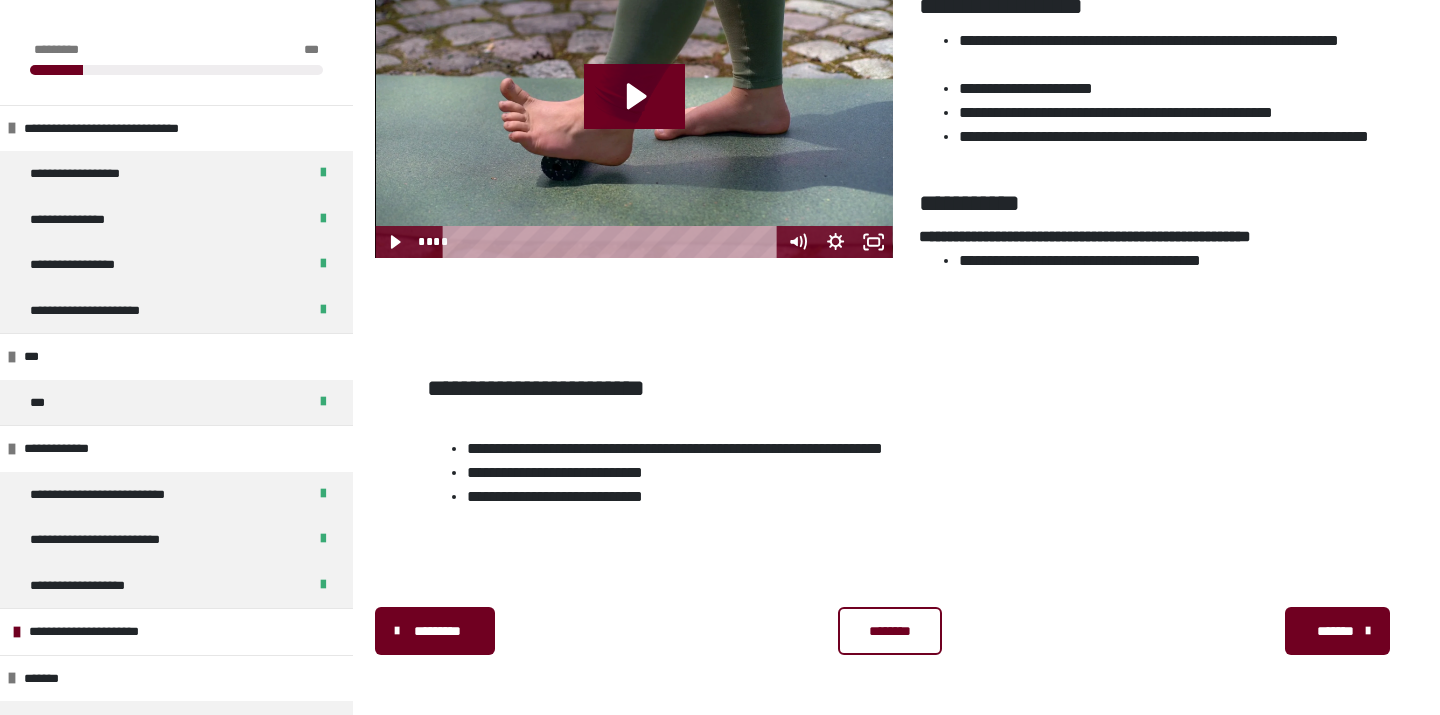 click on "********" at bounding box center [890, 631] 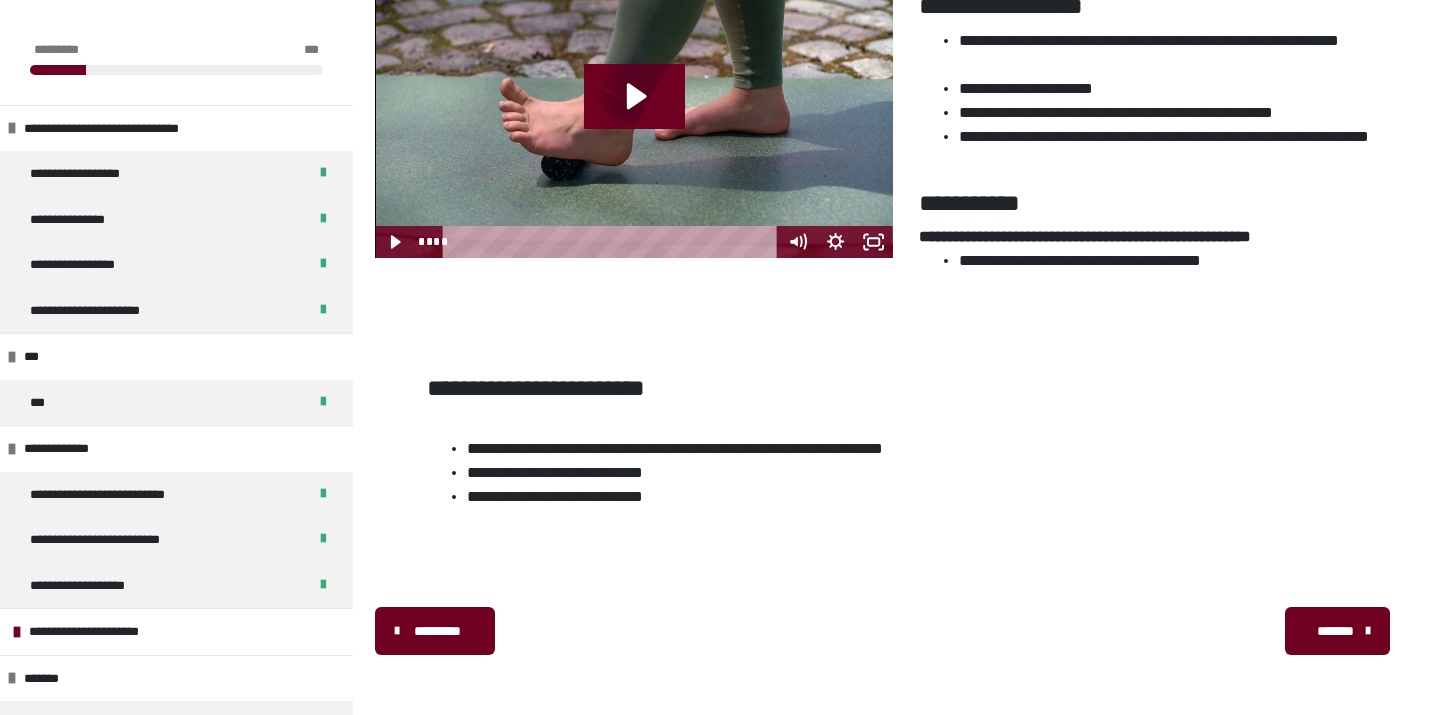 click on "*******" at bounding box center (1337, 631) 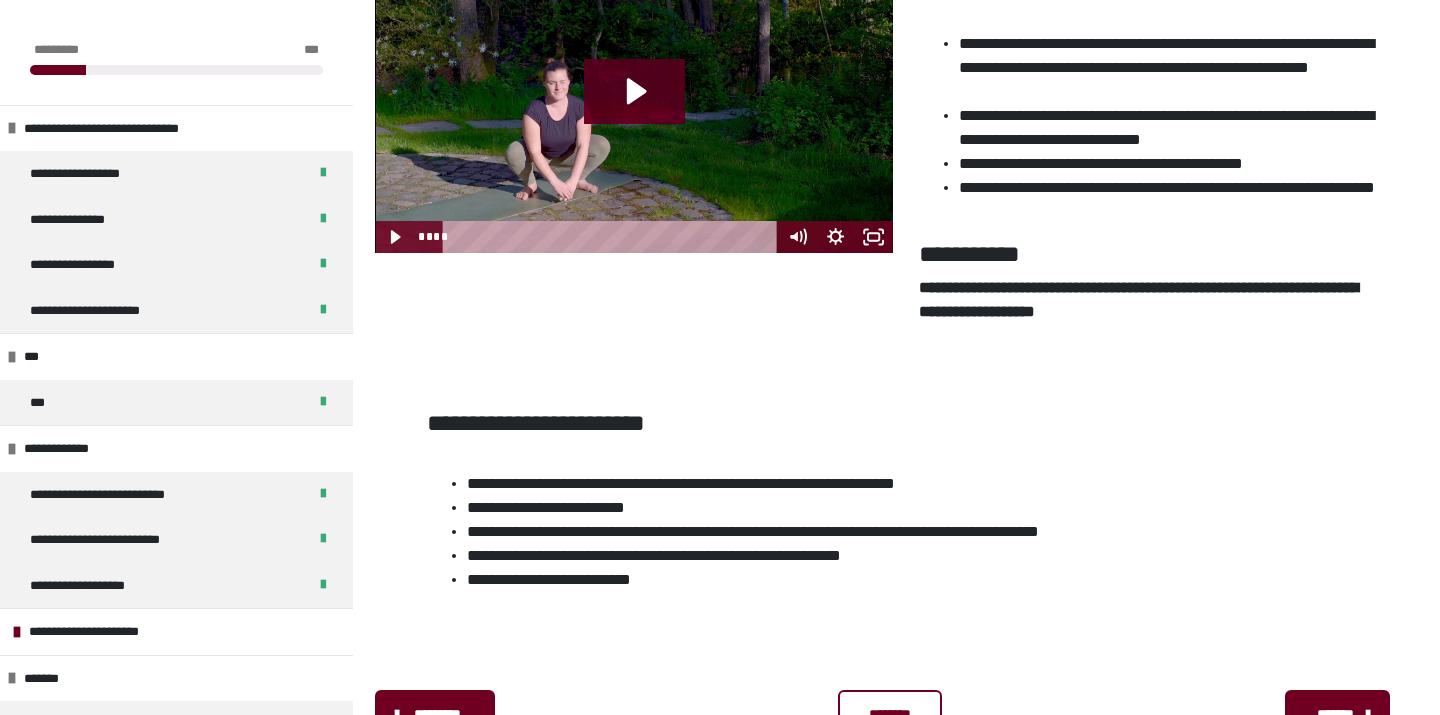 scroll, scrollTop: 528, scrollLeft: 0, axis: vertical 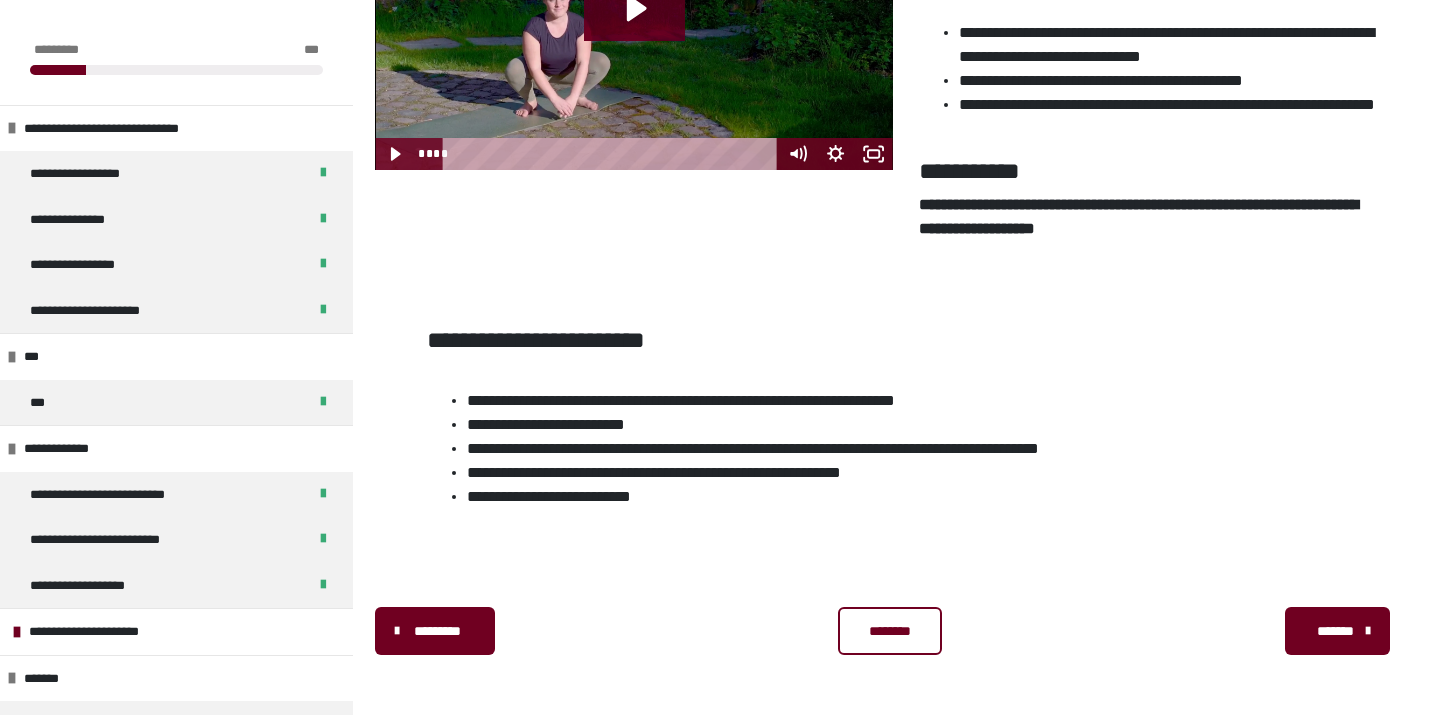 click on "********" at bounding box center (889, 631) 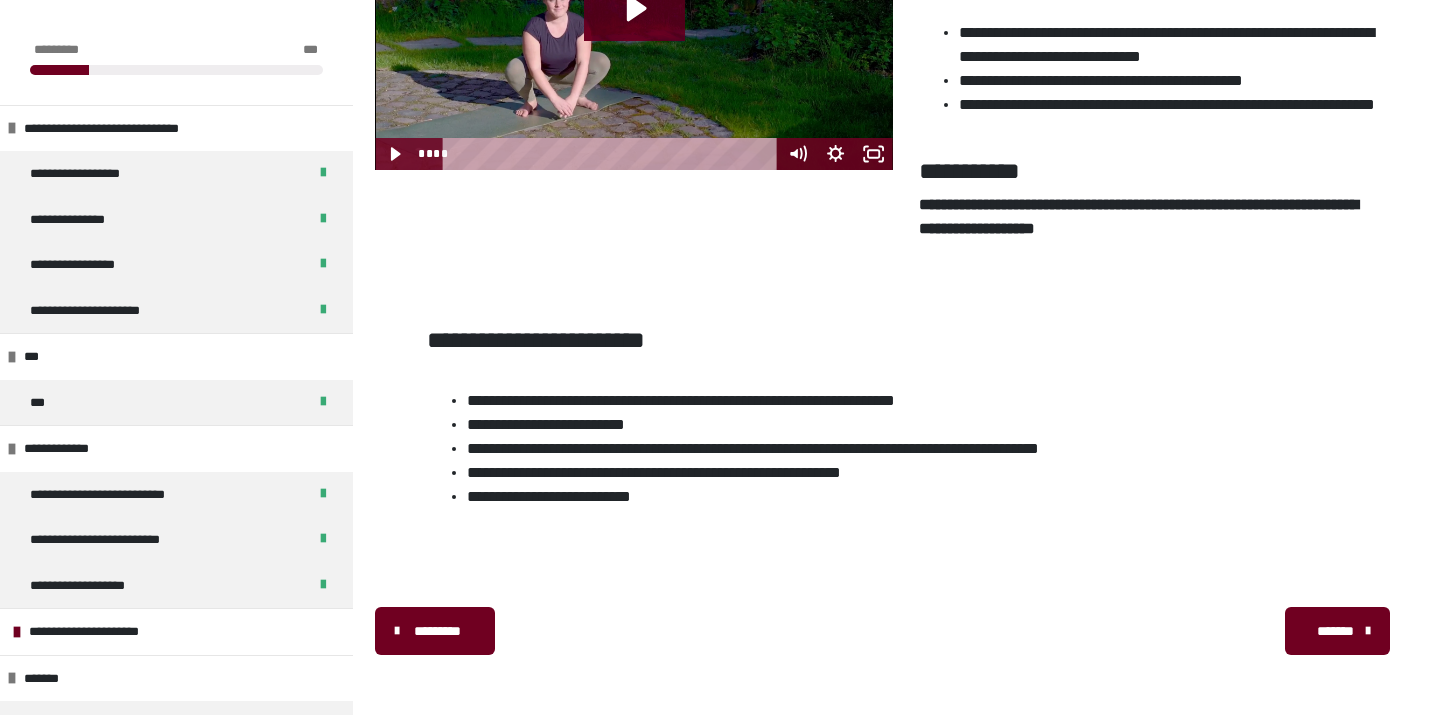 click on "*******" at bounding box center (1337, 631) 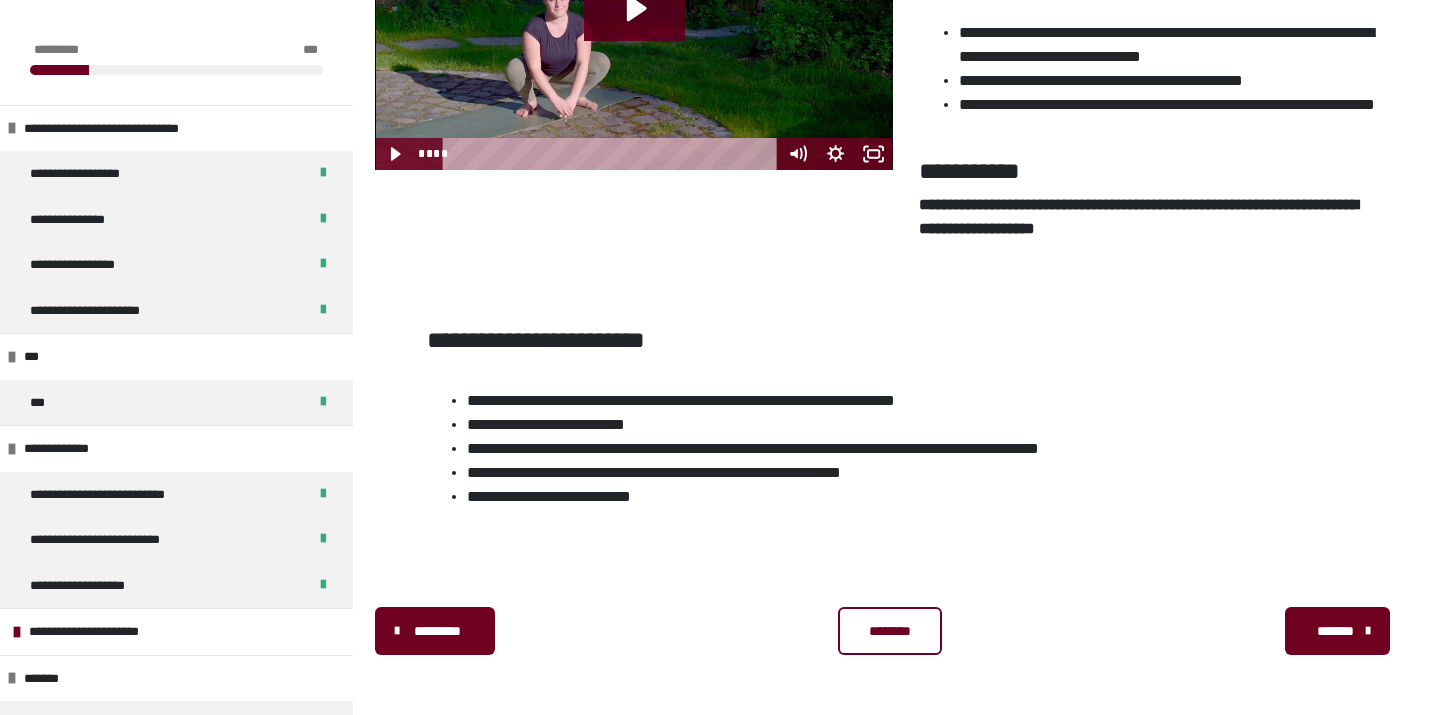 scroll, scrollTop: 340, scrollLeft: 0, axis: vertical 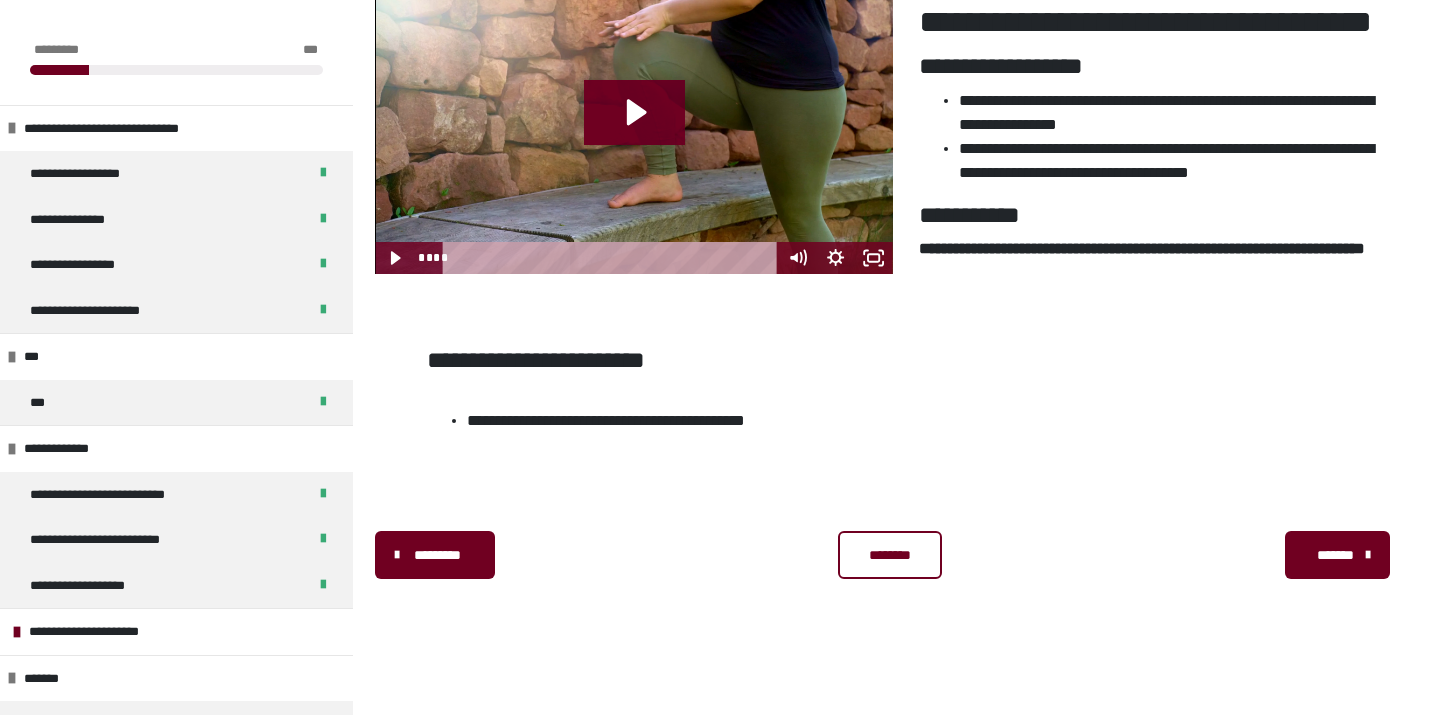 click on "********" at bounding box center (890, 555) 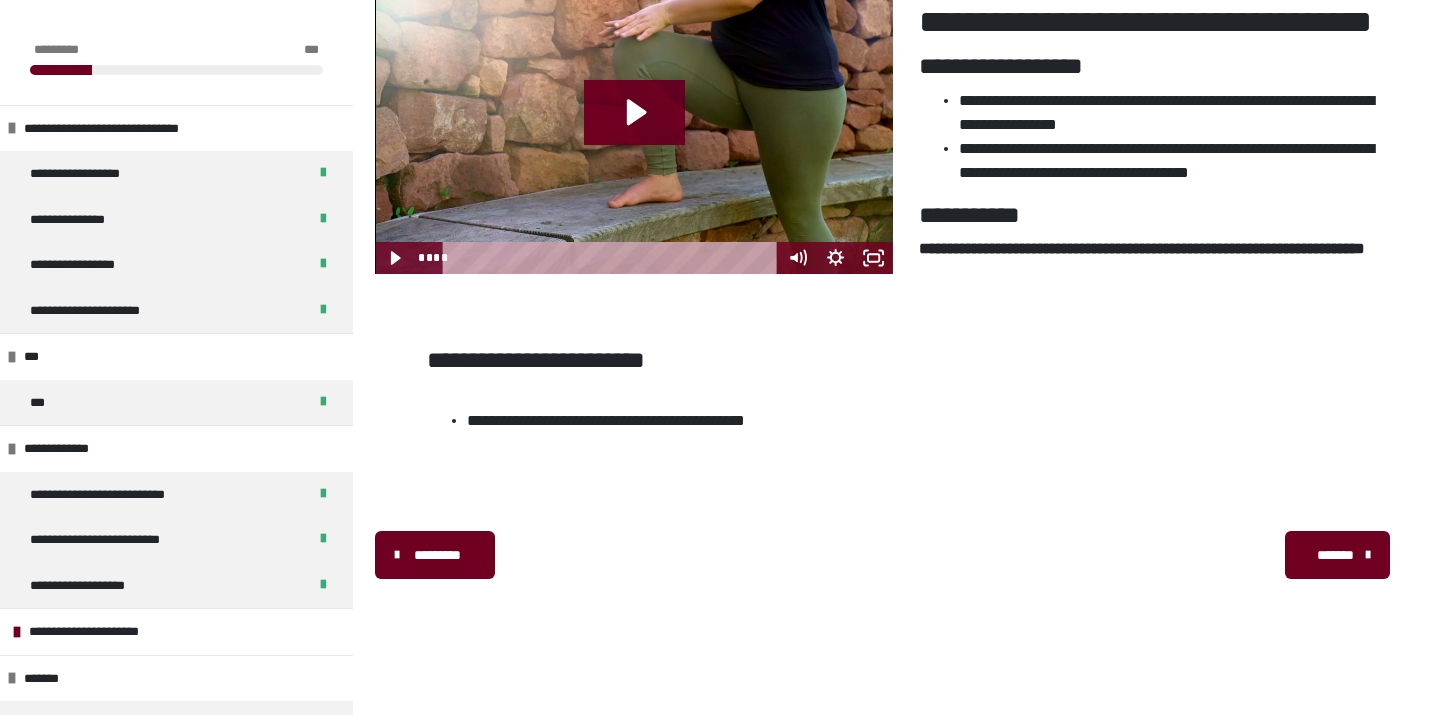 click on "*******" at bounding box center [1335, 555] 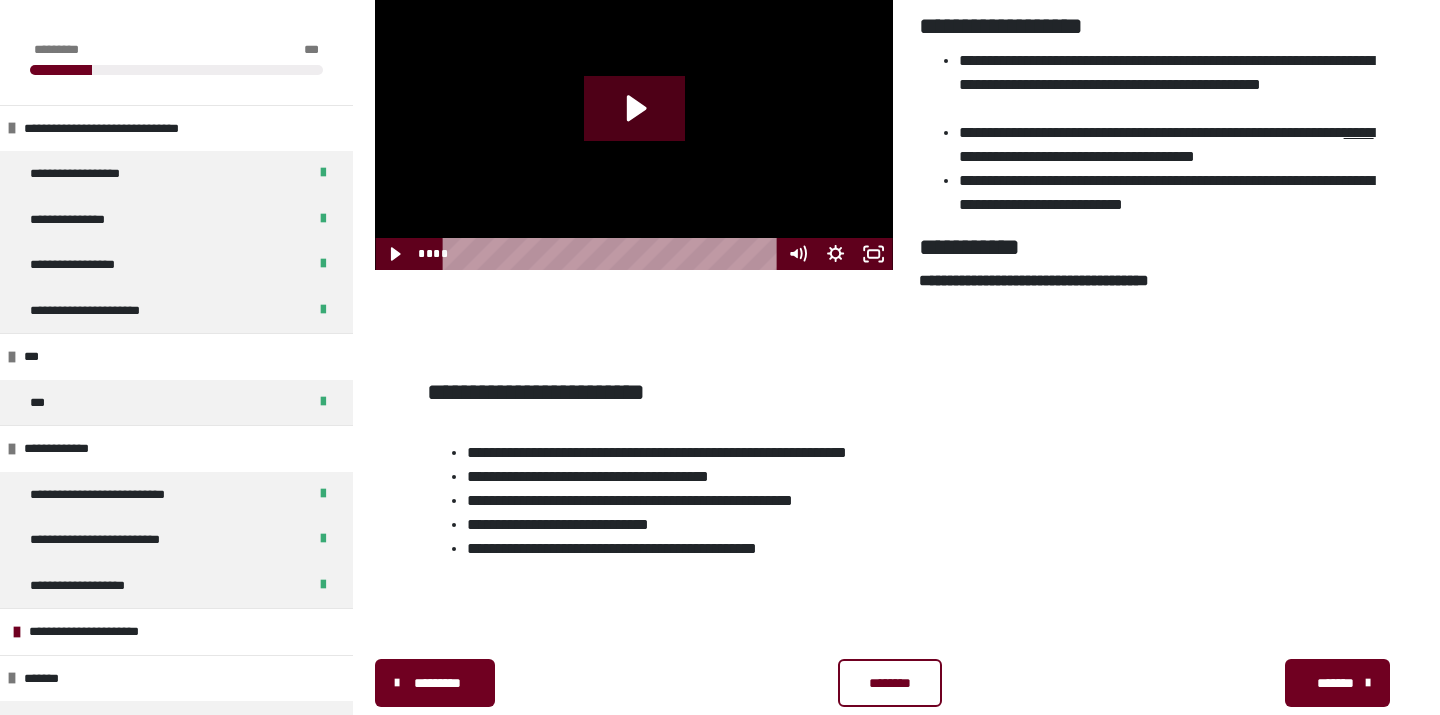 scroll, scrollTop: 432, scrollLeft: 0, axis: vertical 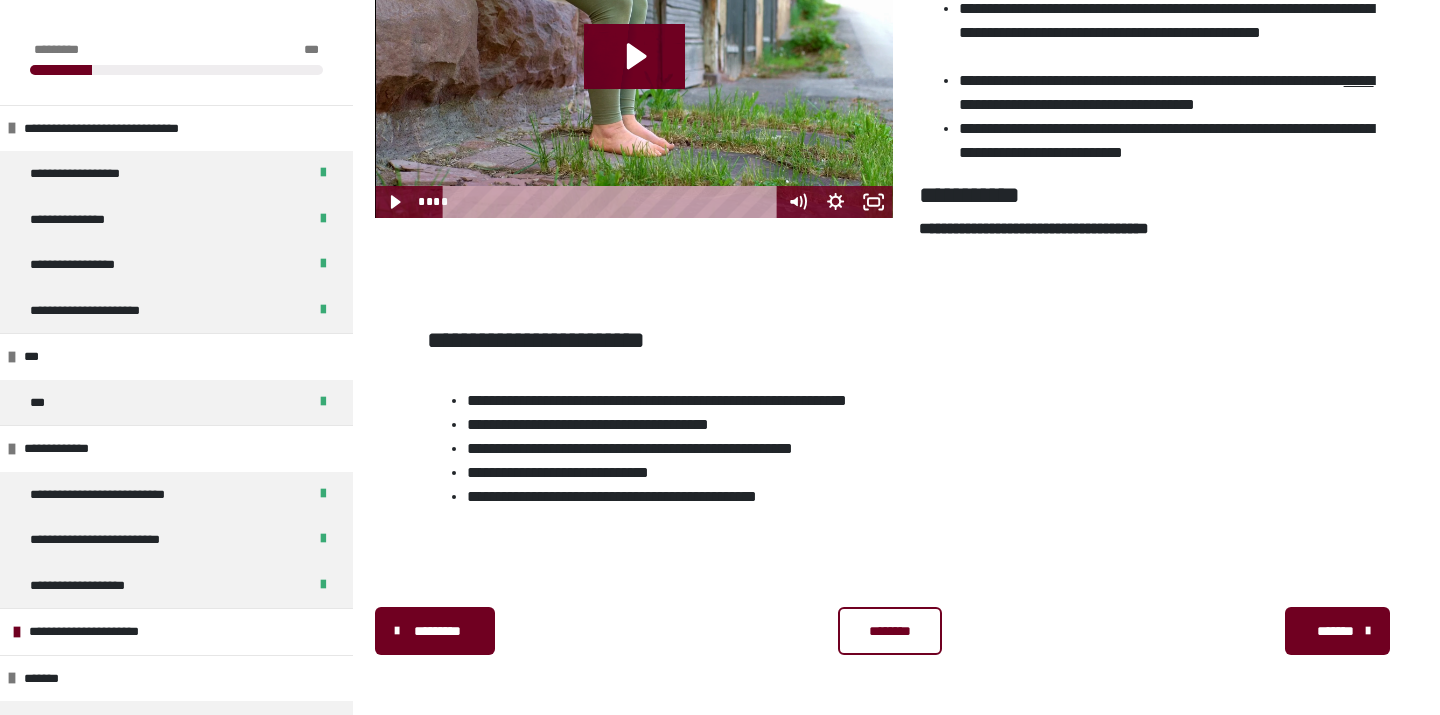 click on "********" at bounding box center (890, 631) 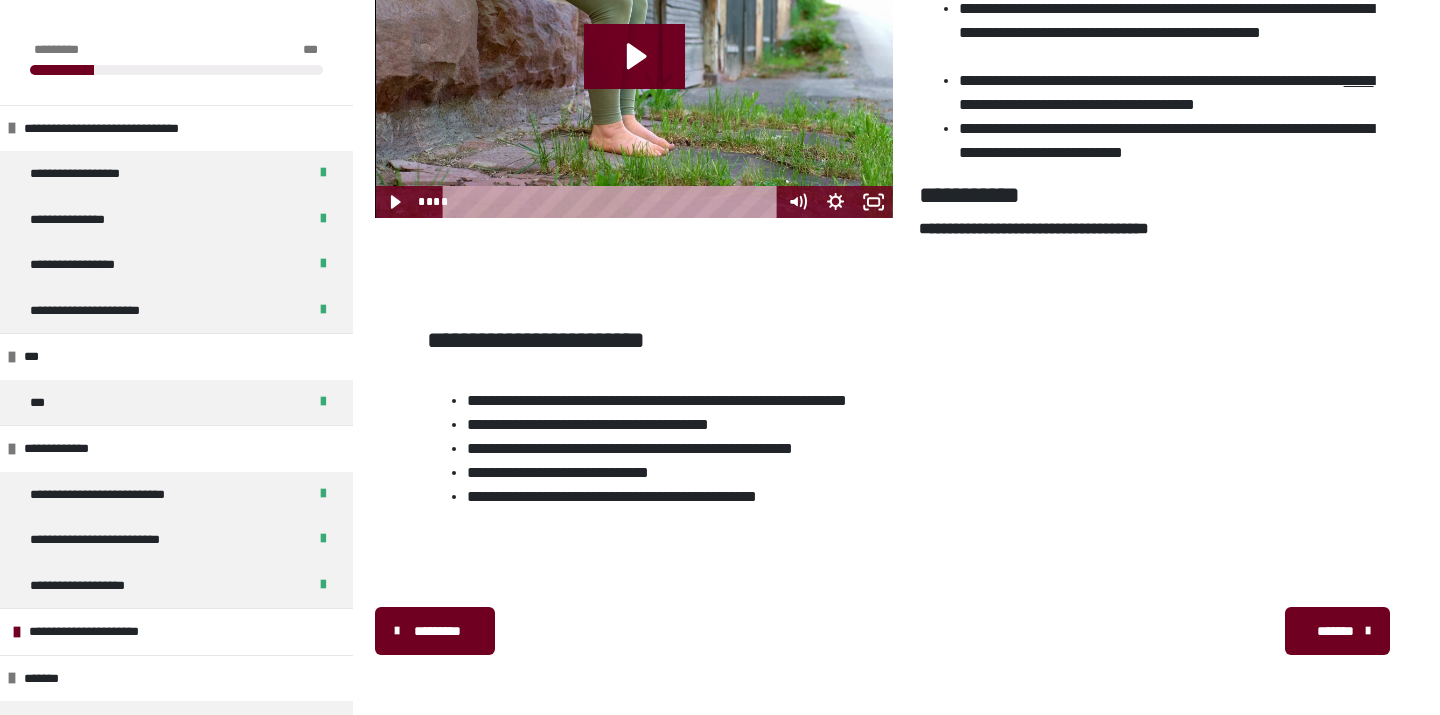 click on "*******" at bounding box center (1335, 631) 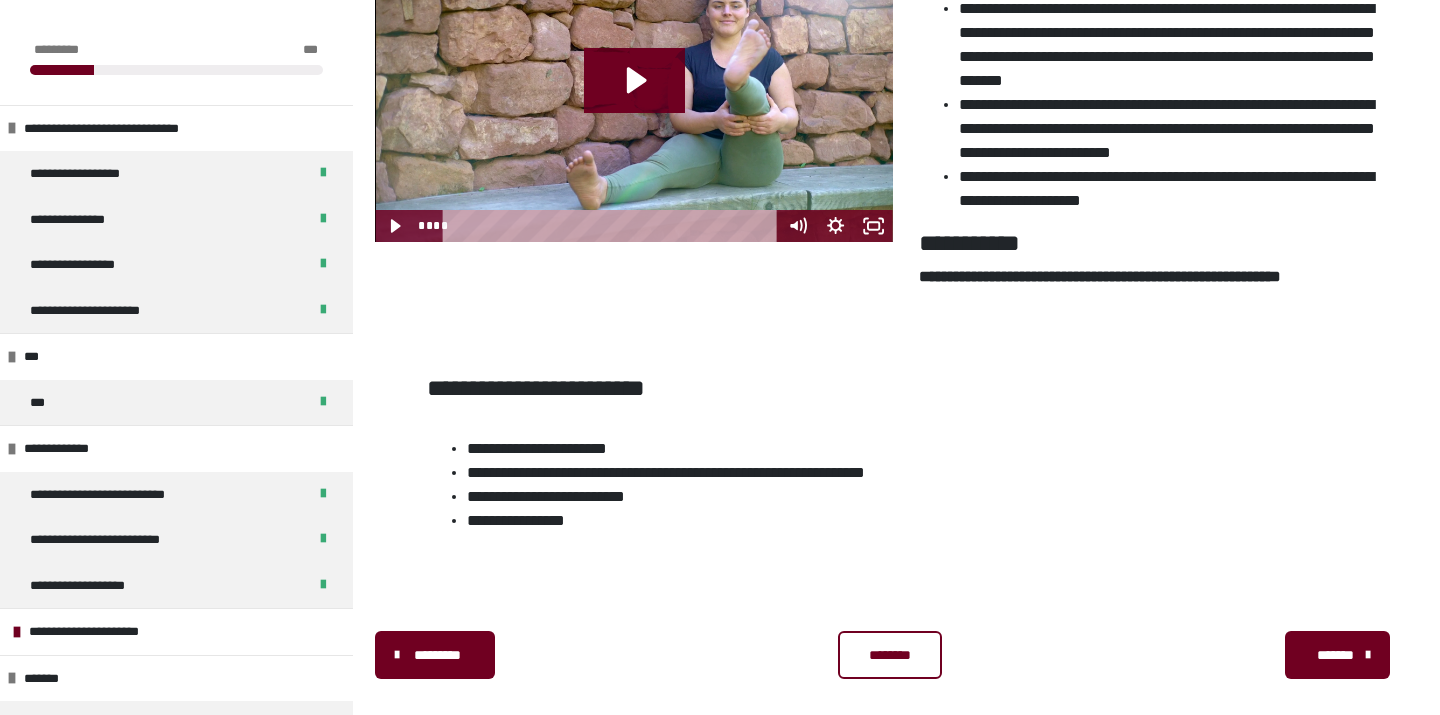 click on "********" at bounding box center (890, 655) 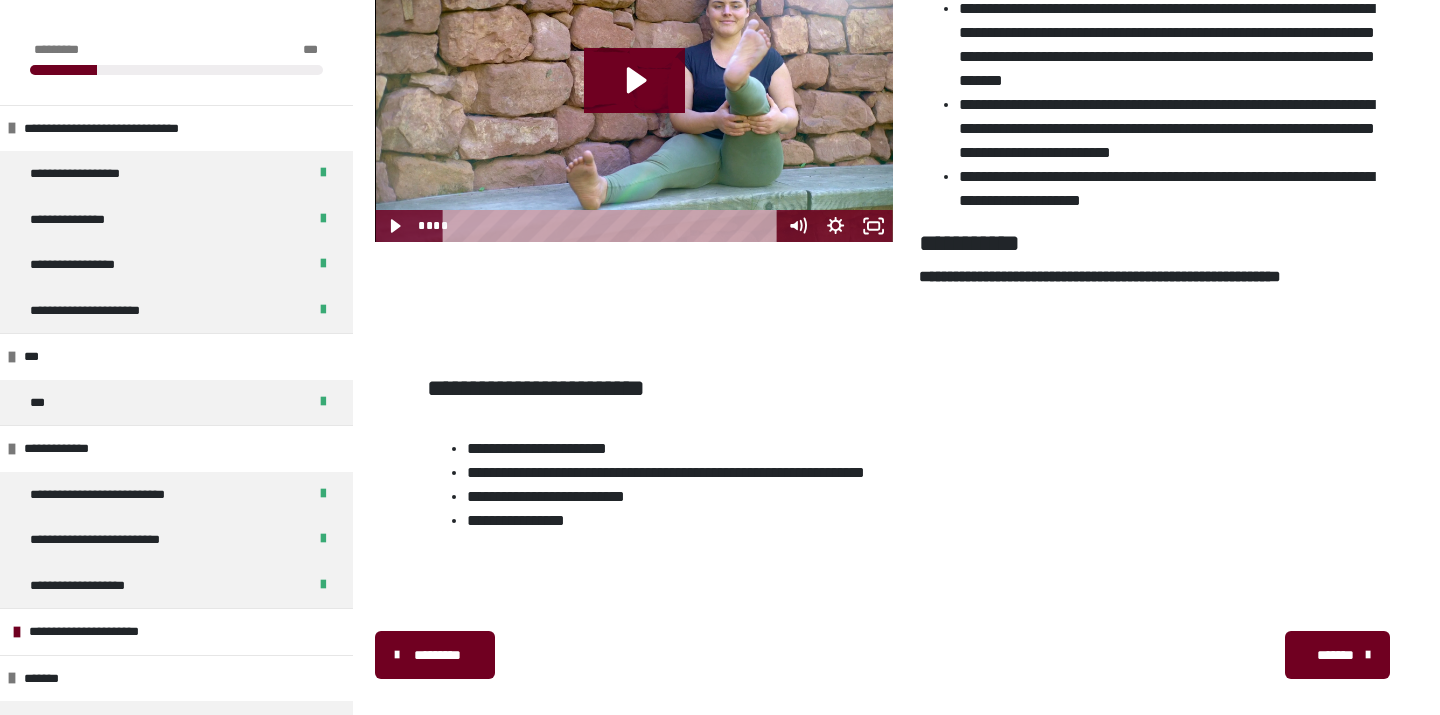 click on "*******" at bounding box center (1337, 655) 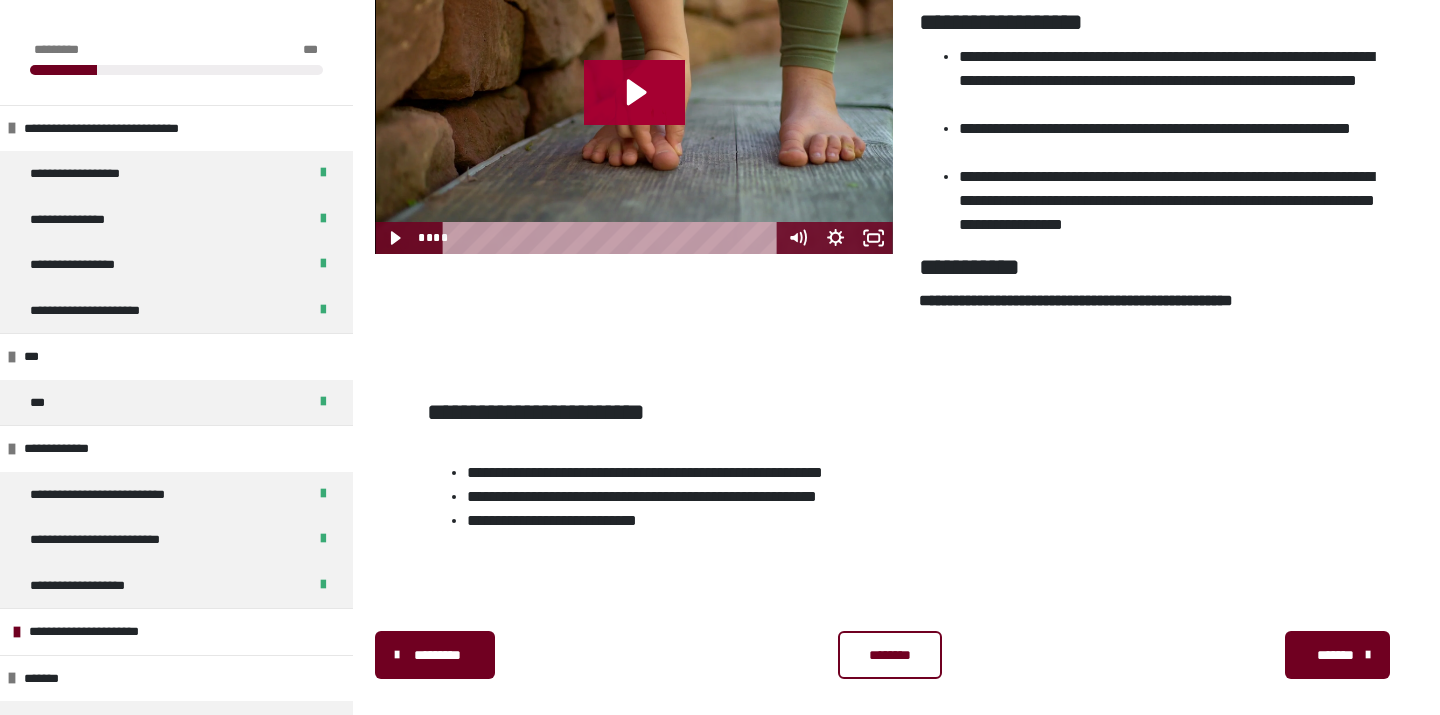 click 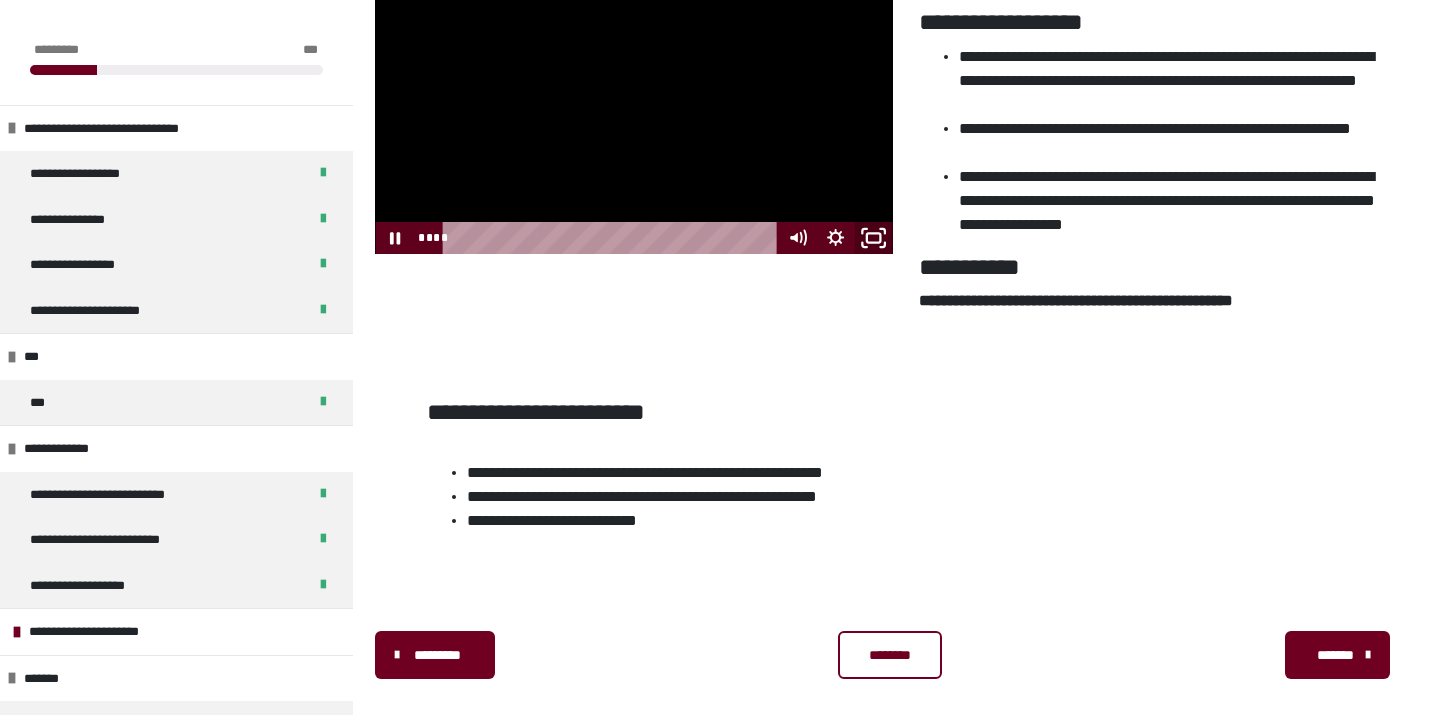 click 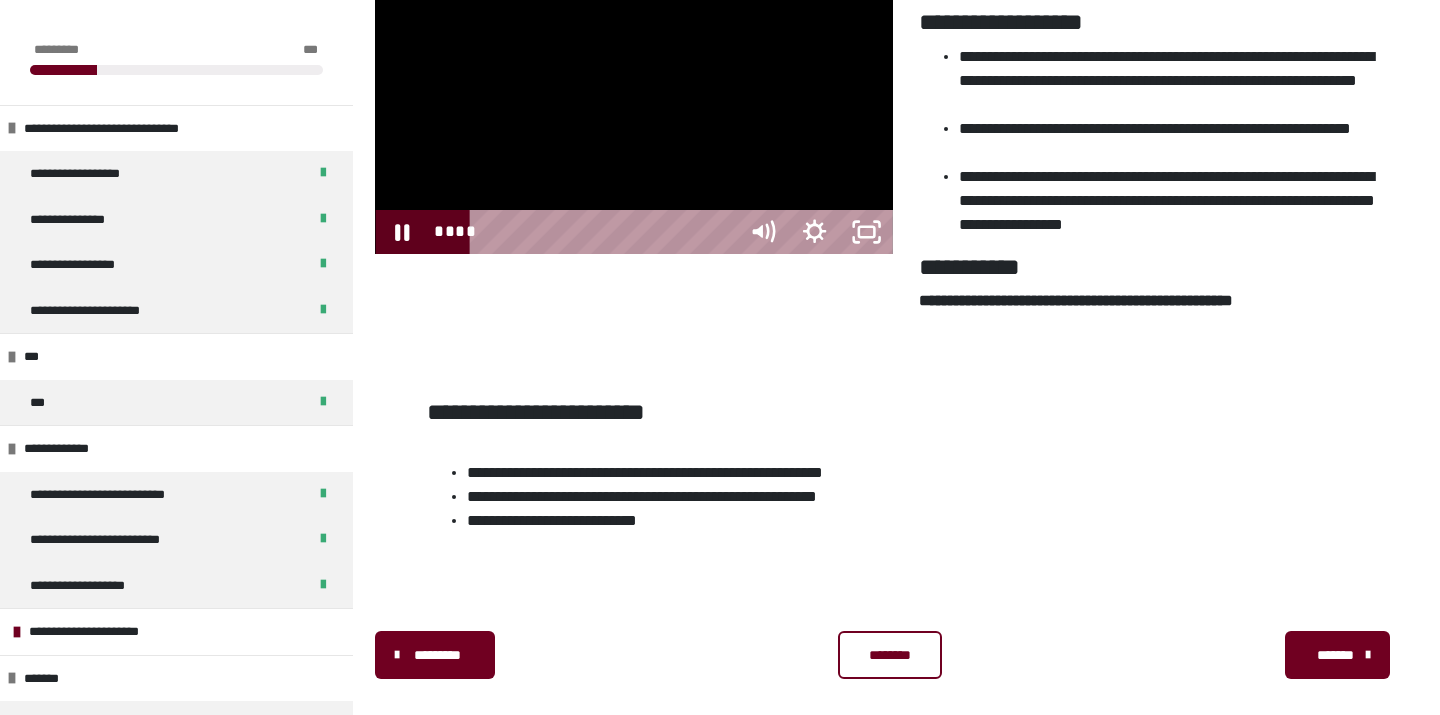 scroll, scrollTop: 340, scrollLeft: 0, axis: vertical 